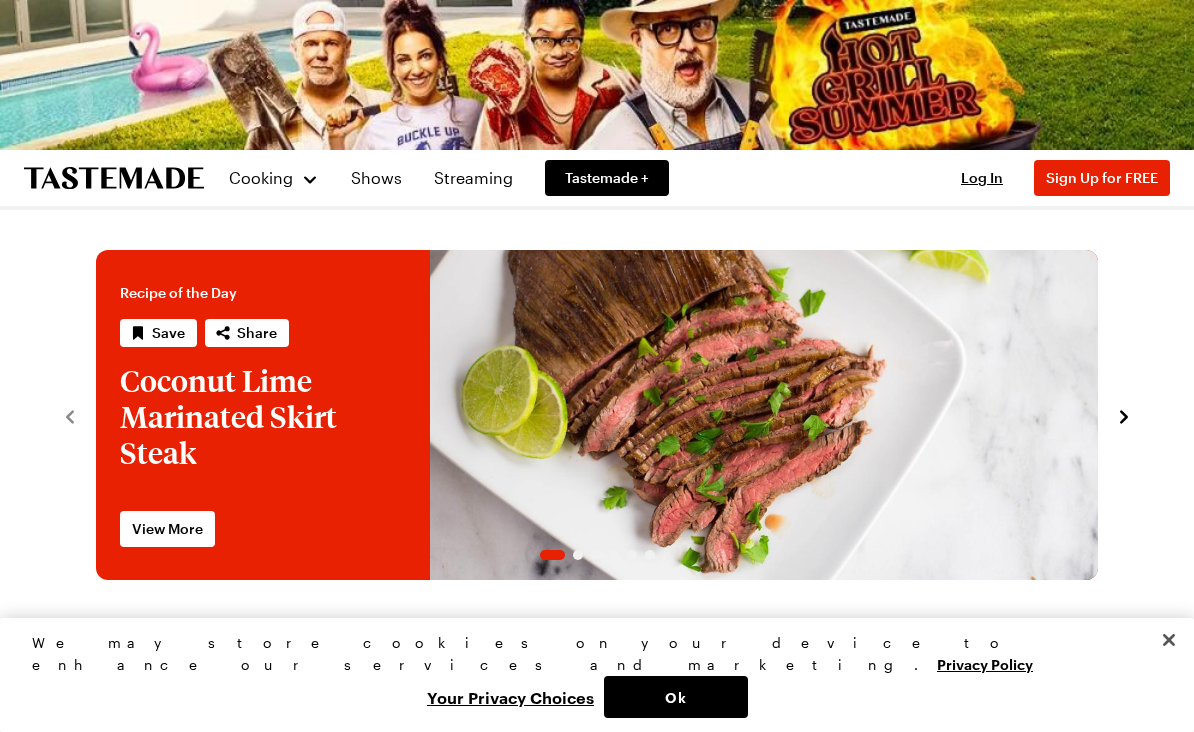 scroll, scrollTop: 73, scrollLeft: 0, axis: vertical 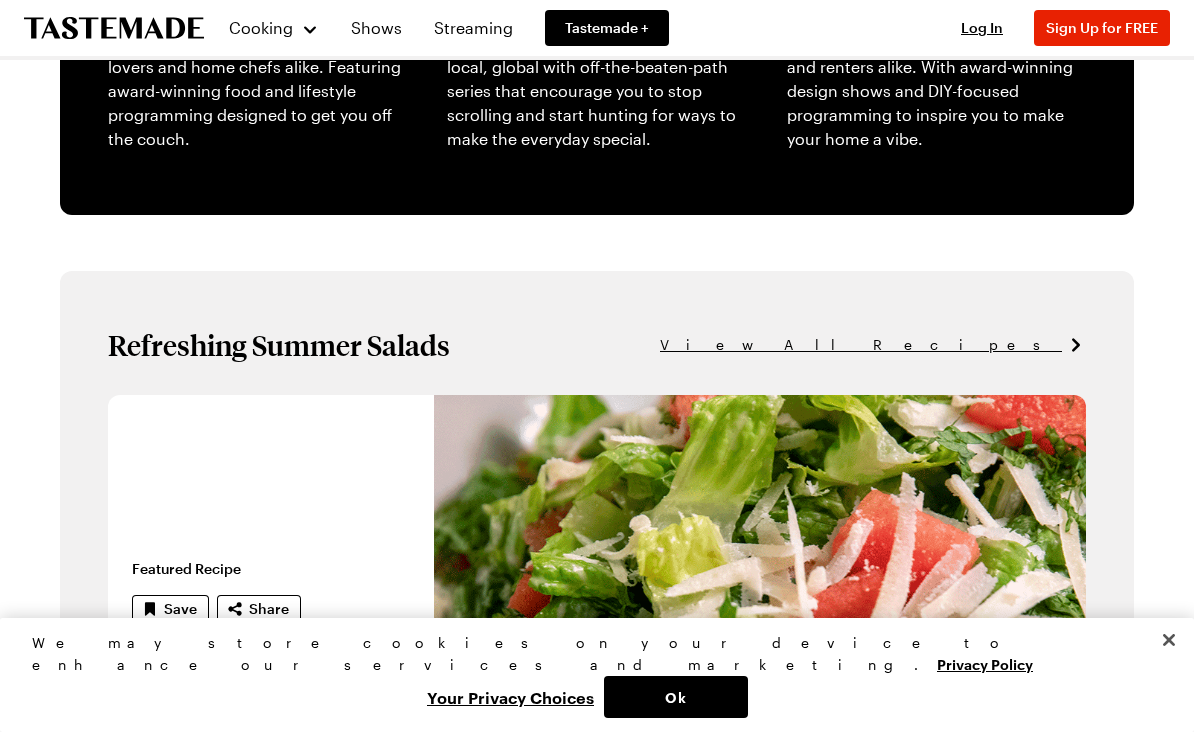 click on "Streaming" at bounding box center [473, 28] 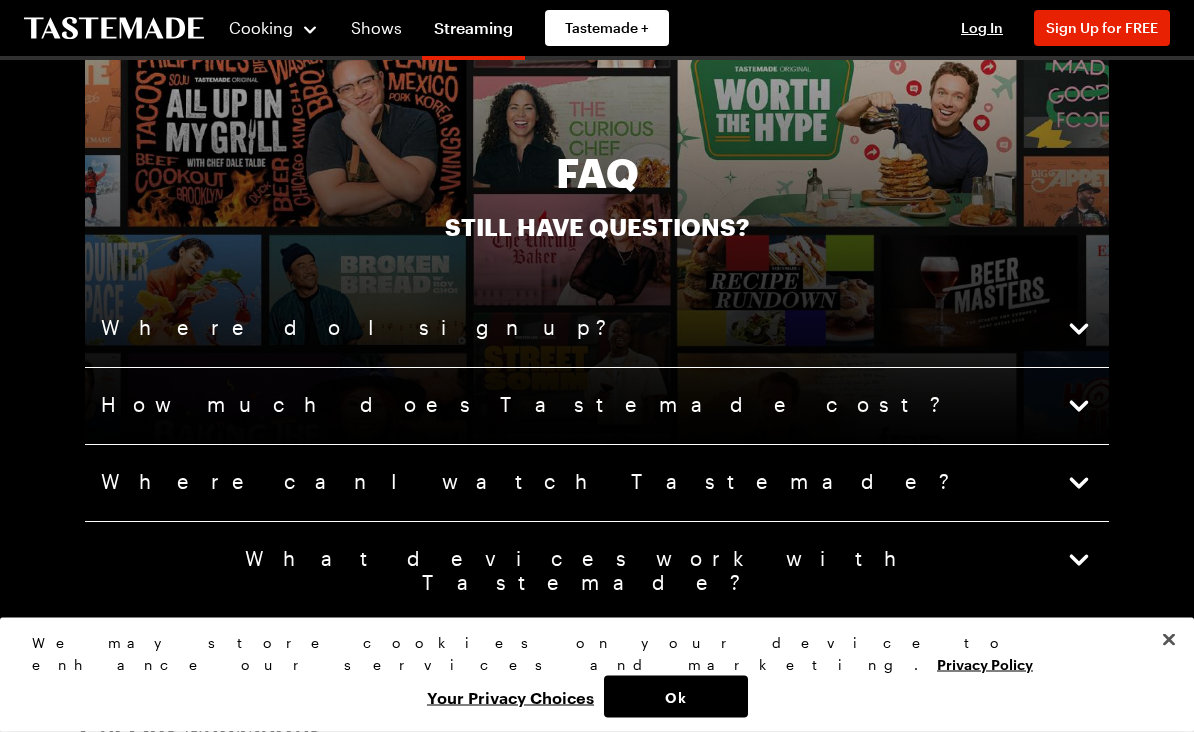 scroll, scrollTop: 4564, scrollLeft: 0, axis: vertical 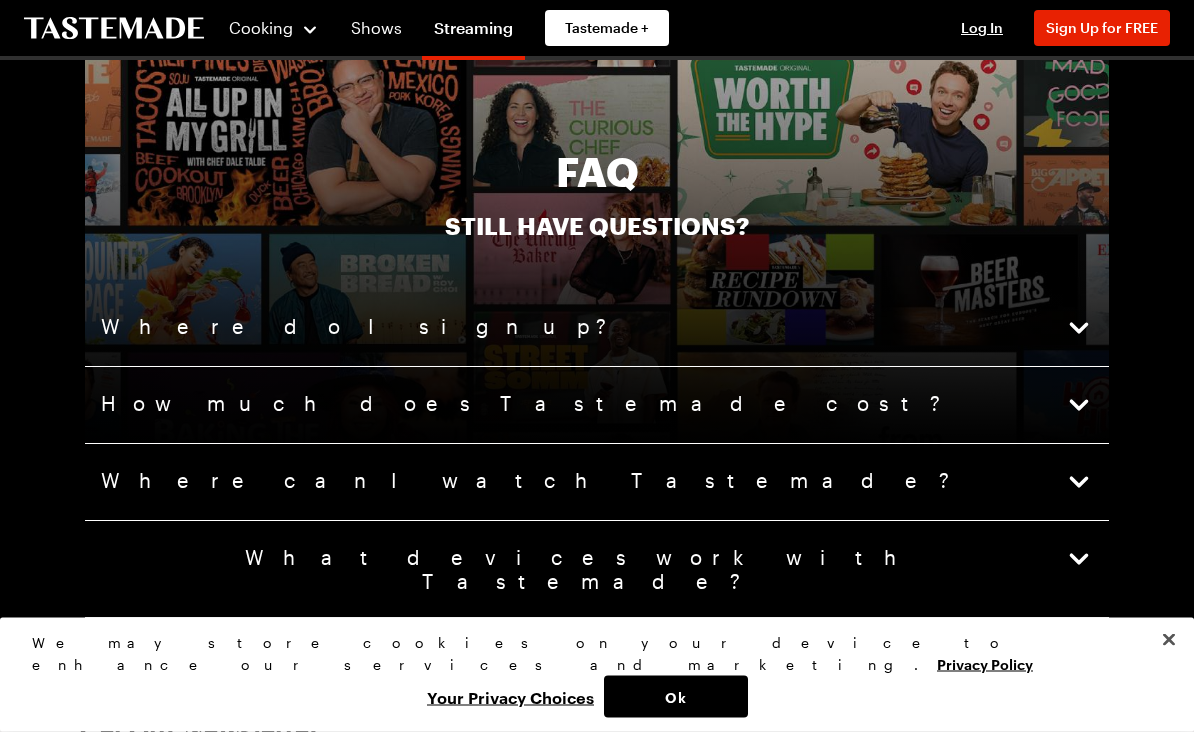 click 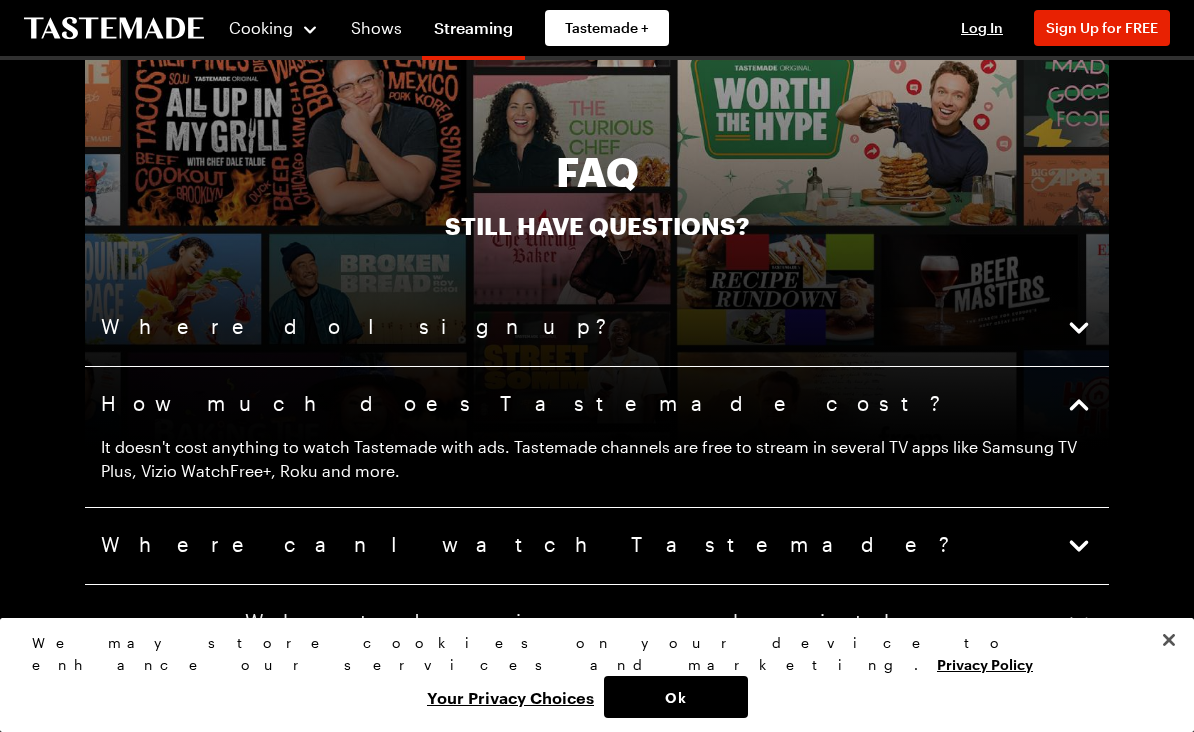 click 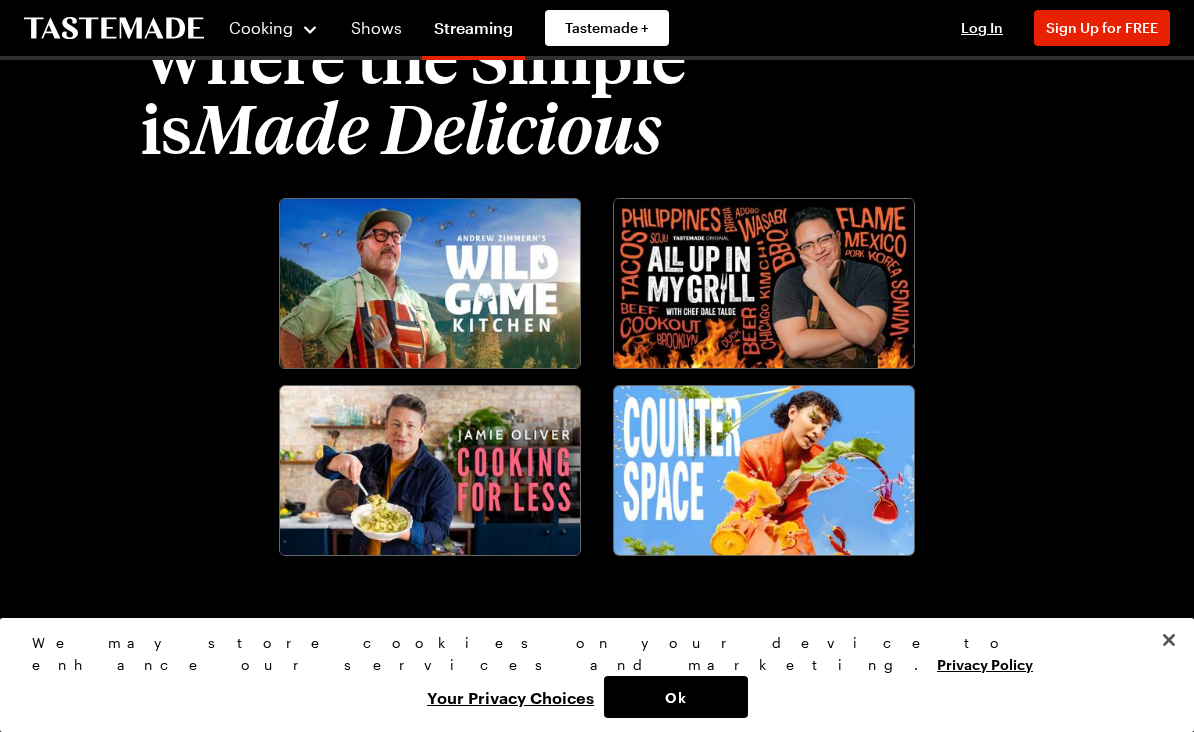 scroll, scrollTop: 2298, scrollLeft: 0, axis: vertical 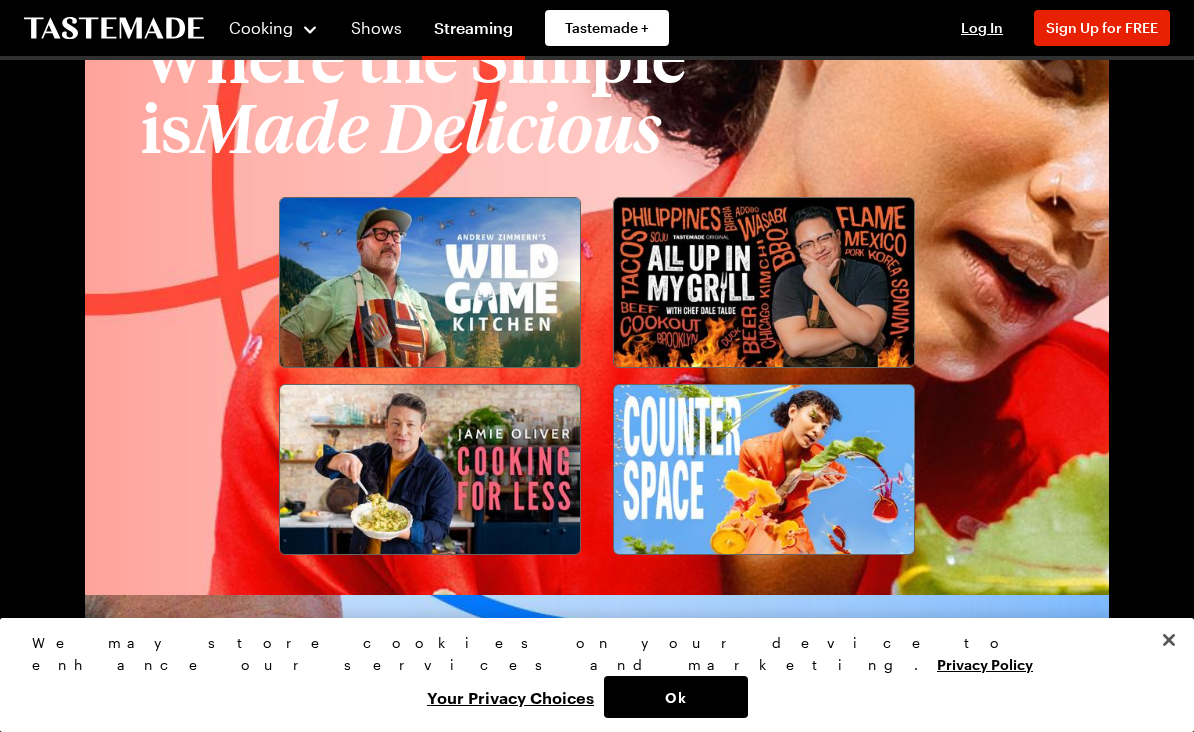 click on "Streaming" at bounding box center (473, 32) 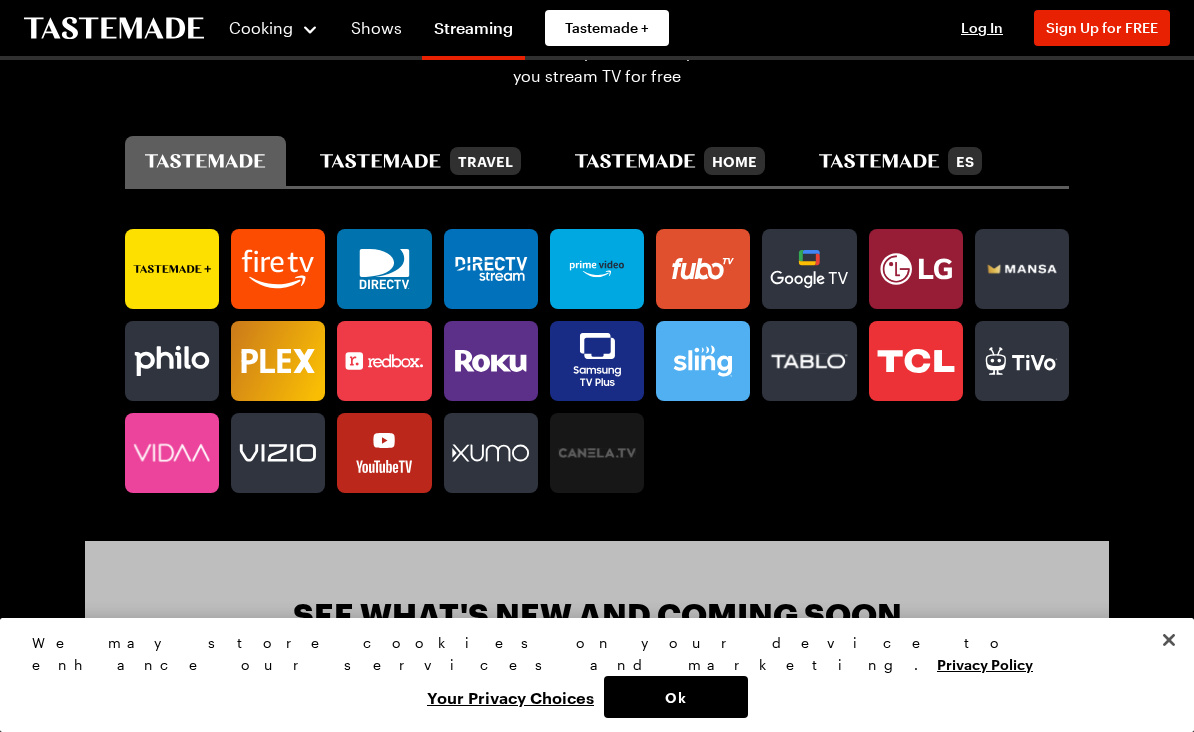 scroll, scrollTop: 1138, scrollLeft: 0, axis: vertical 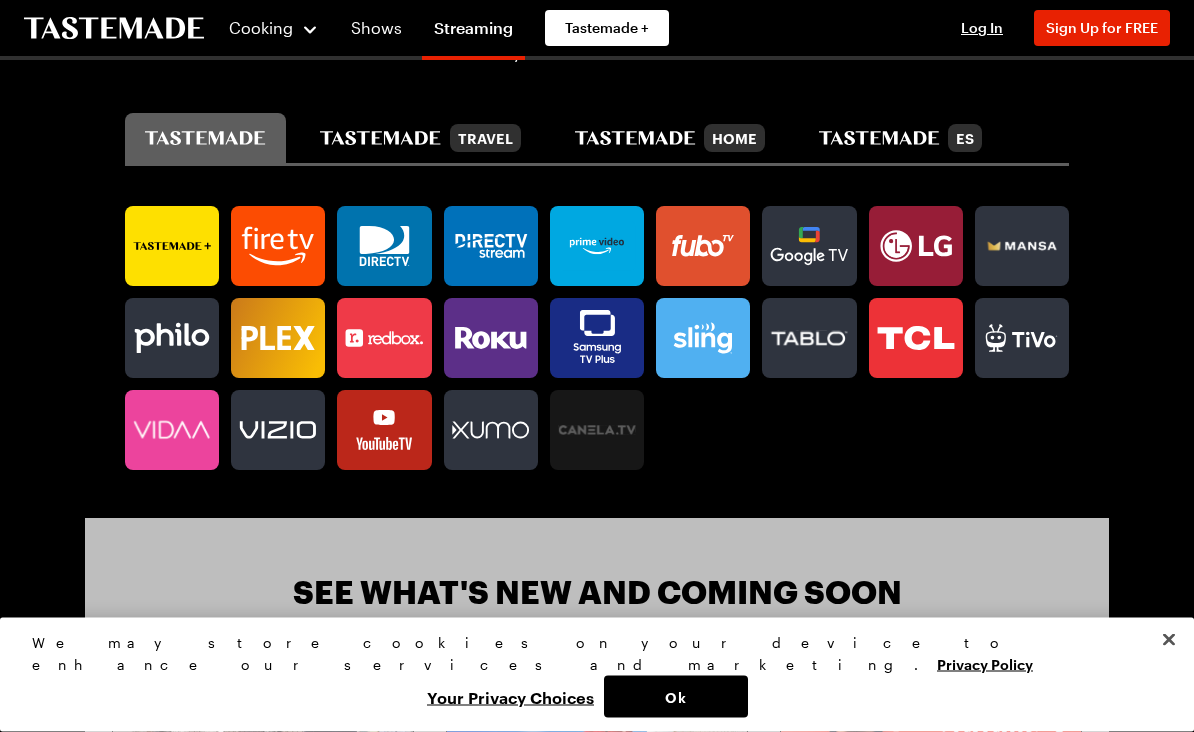 click on "Shows" at bounding box center [376, 28] 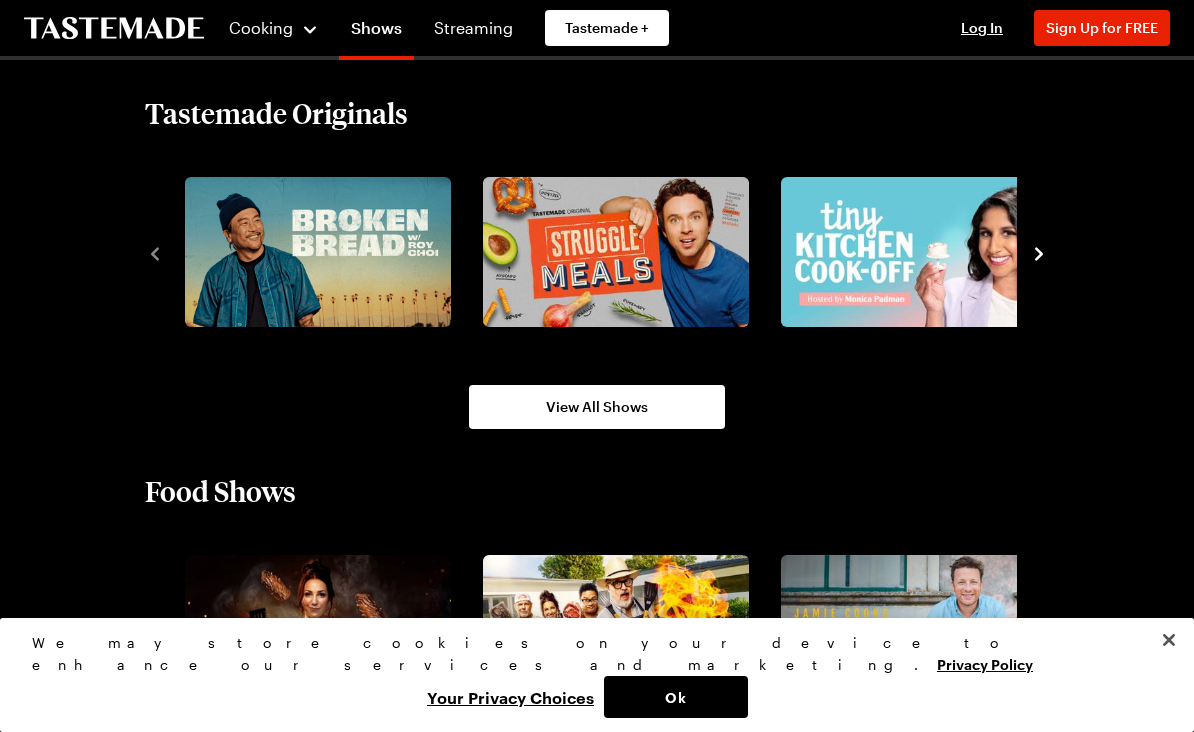 scroll, scrollTop: 1291, scrollLeft: 0, axis: vertical 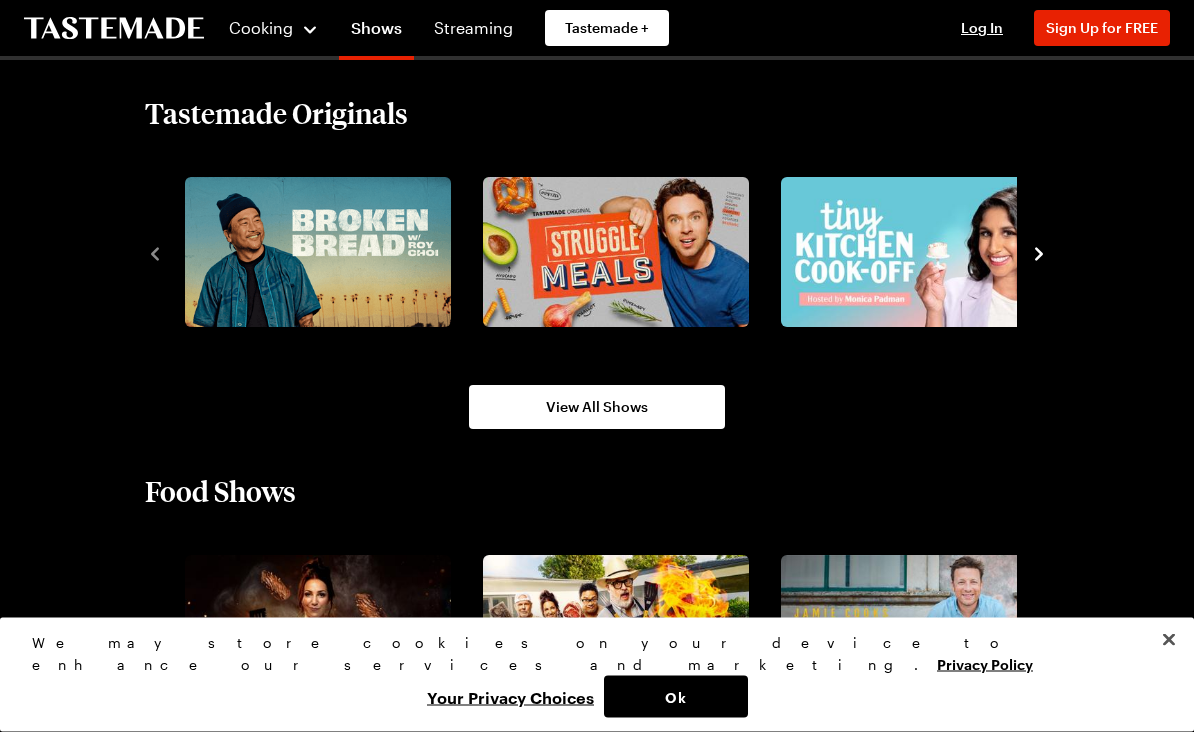 click 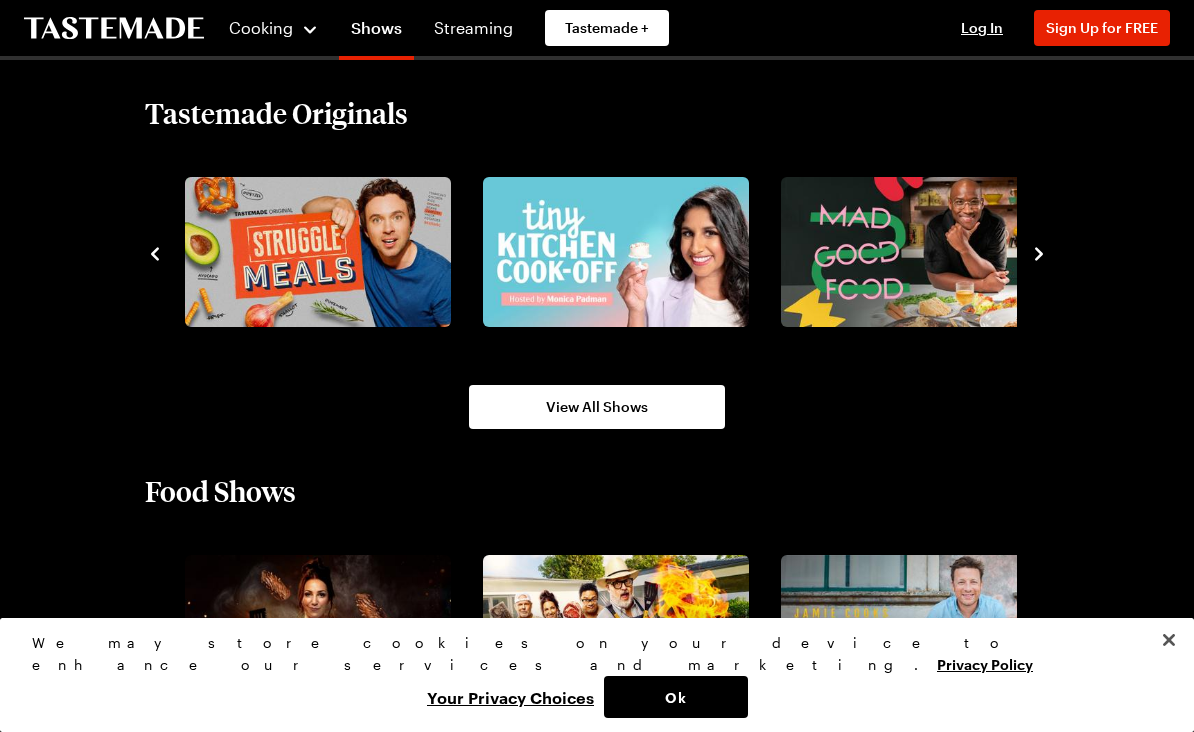 click 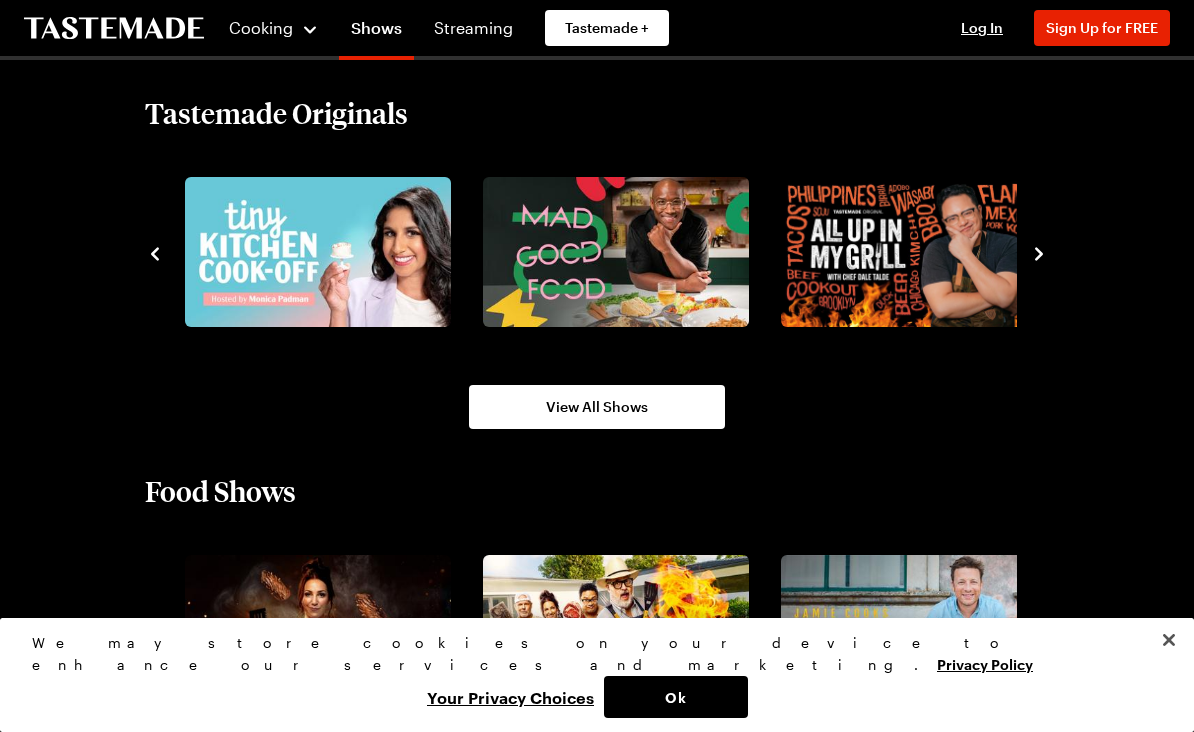 click 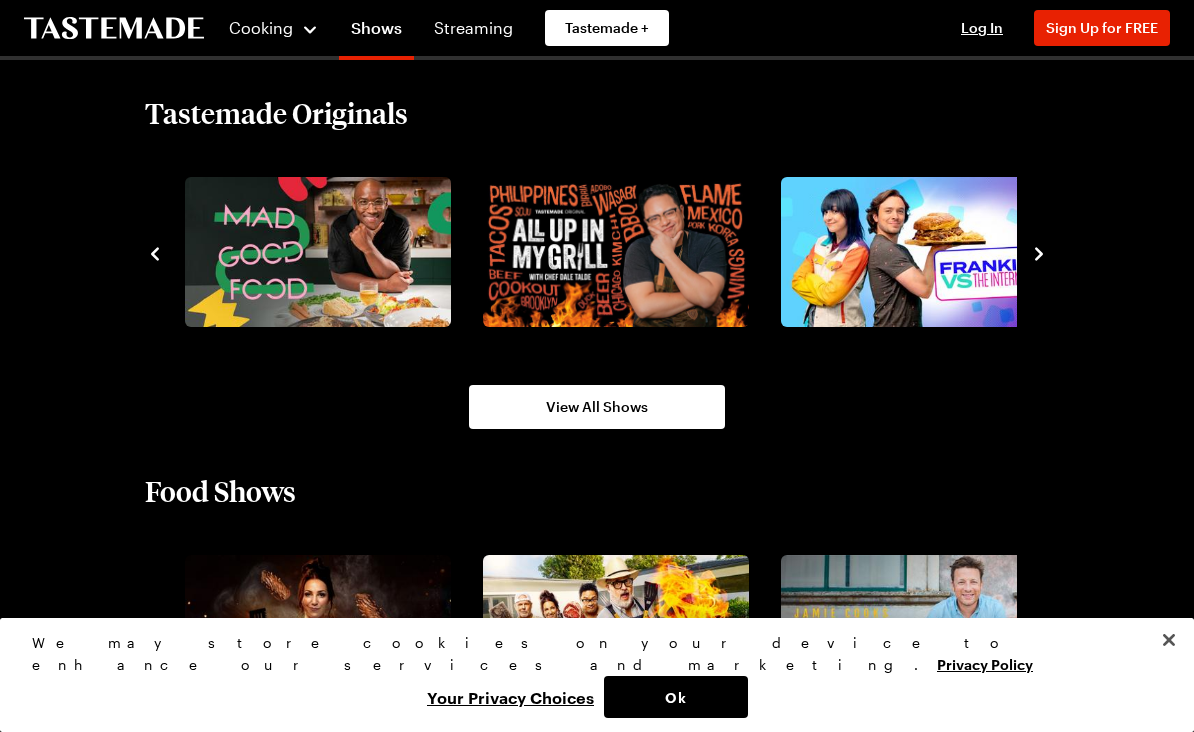 click 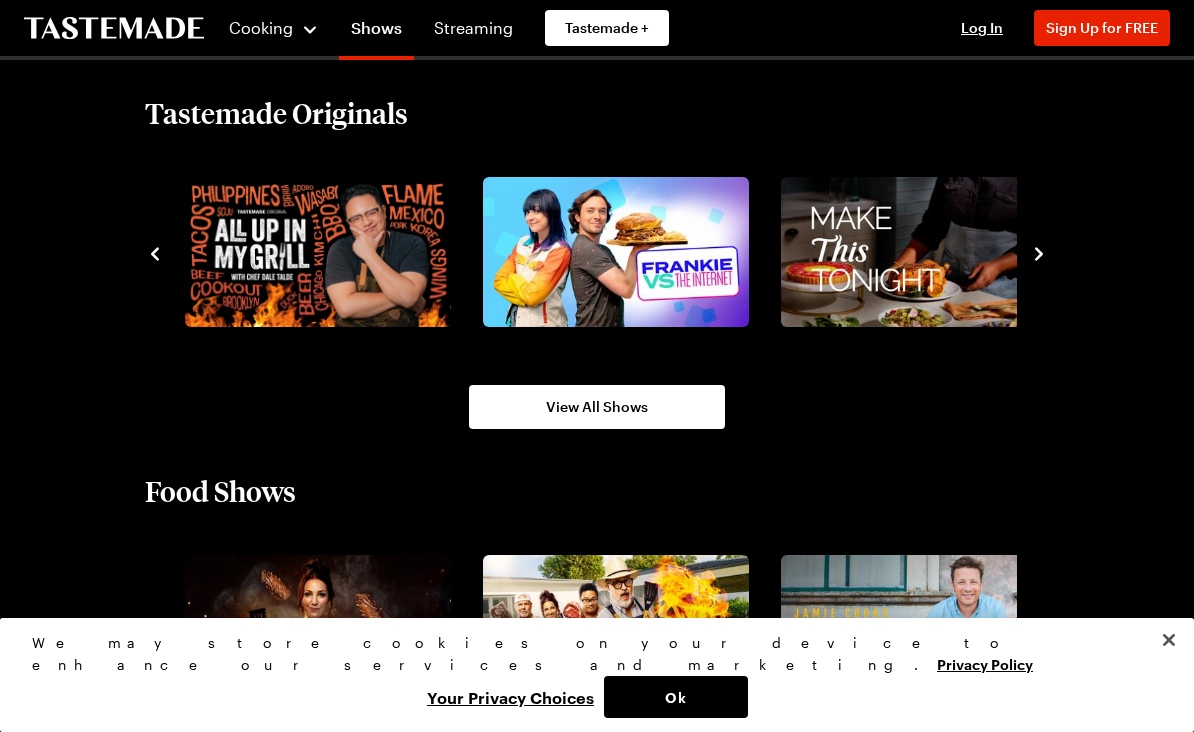 click 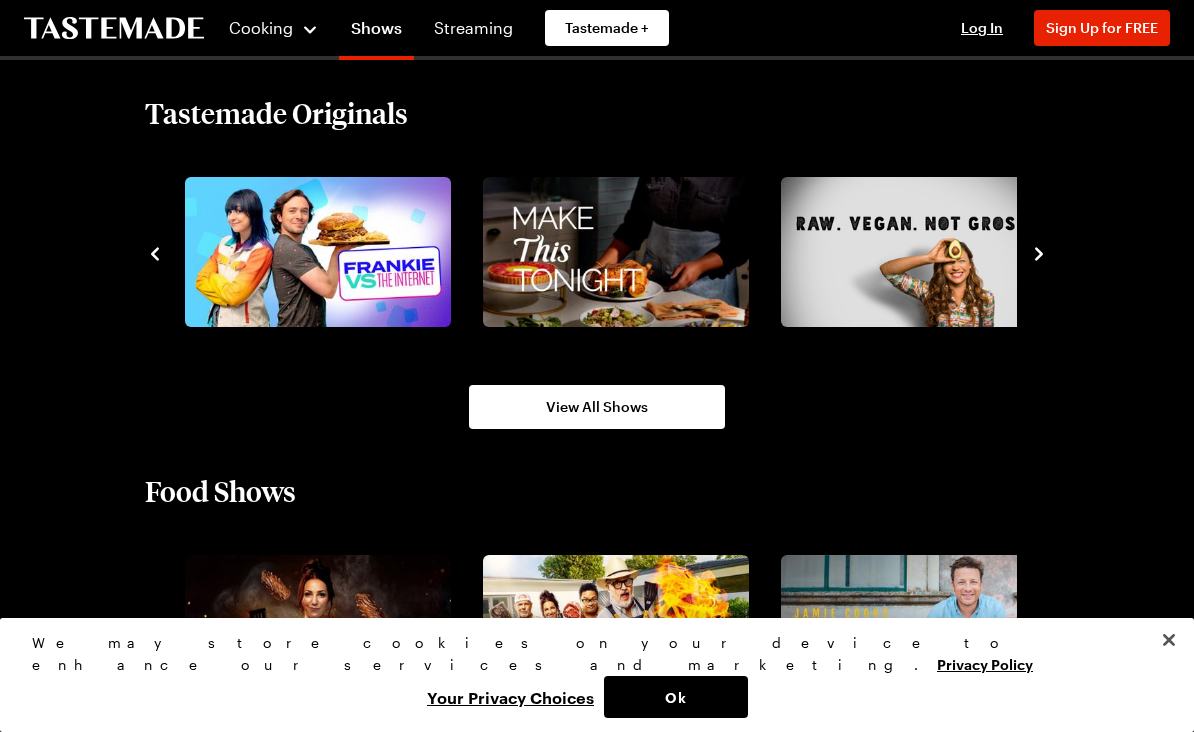click at bounding box center (914, 252) 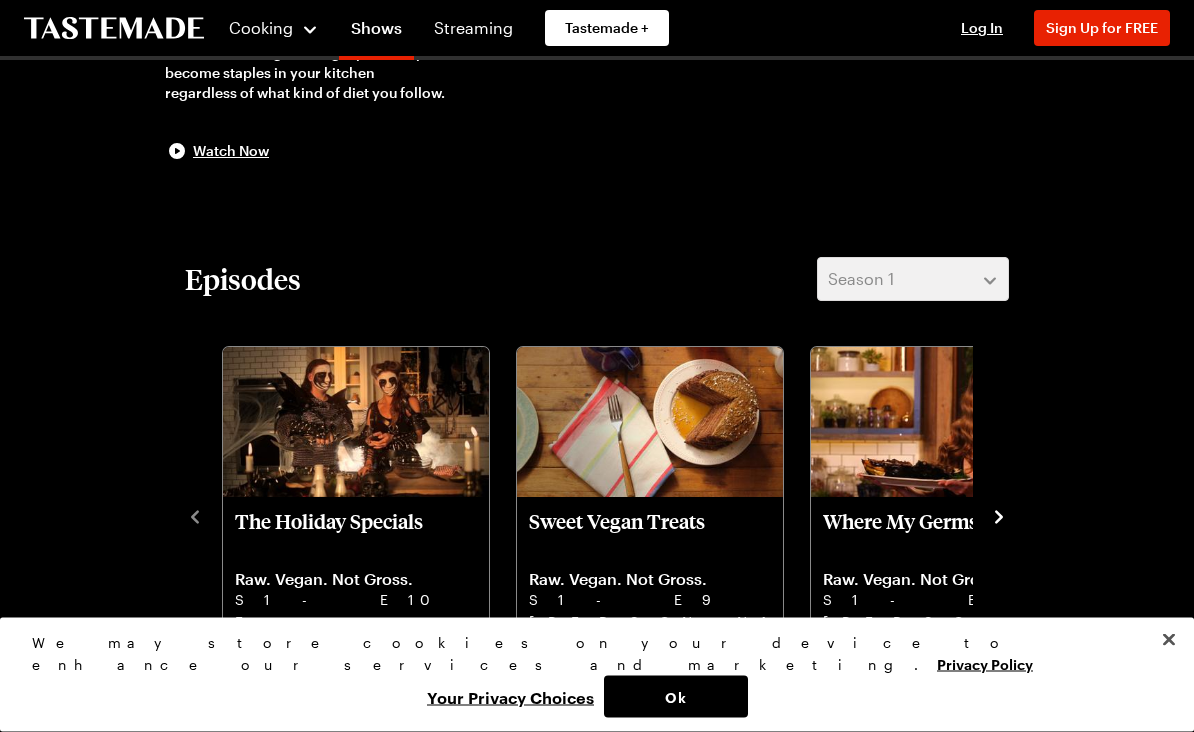 scroll, scrollTop: 303, scrollLeft: 0, axis: vertical 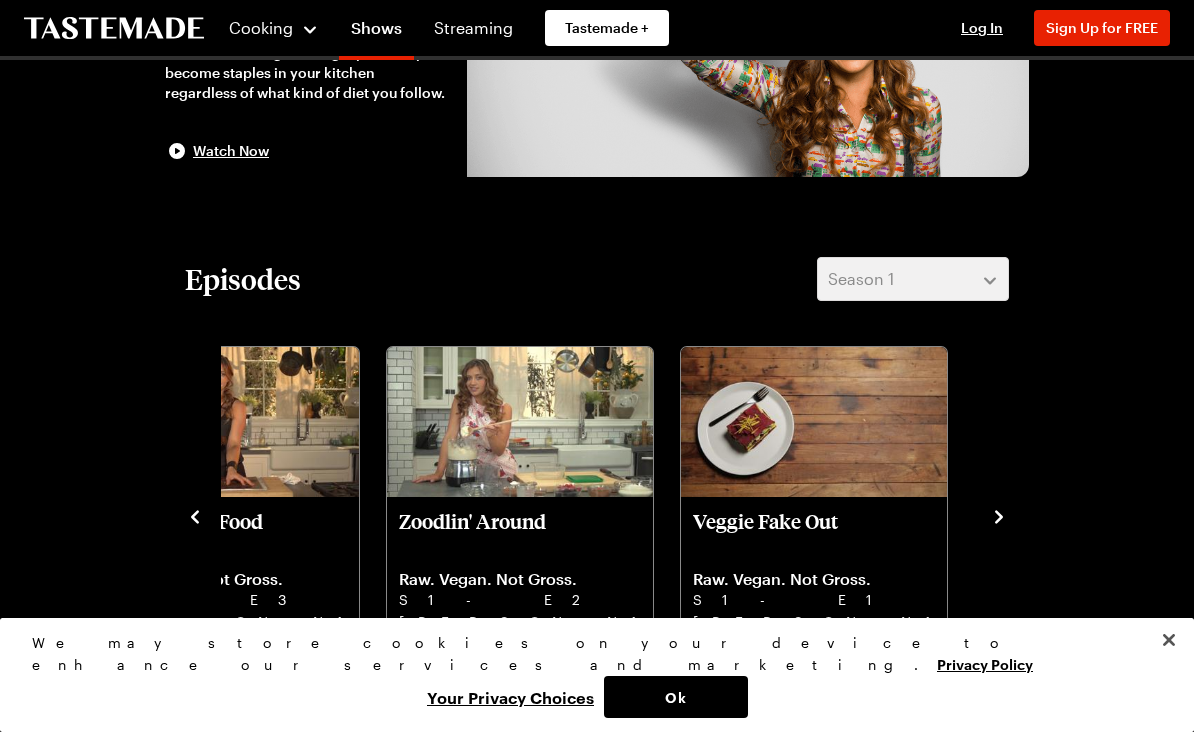 click 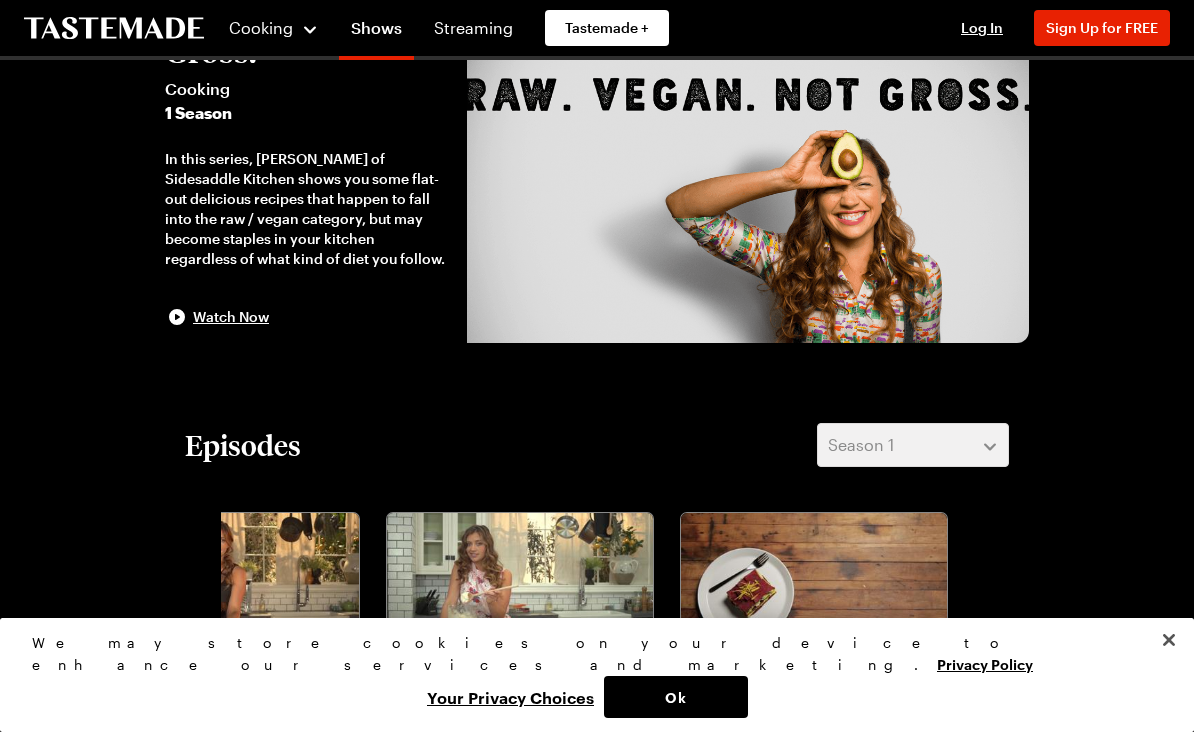 scroll, scrollTop: 138, scrollLeft: 0, axis: vertical 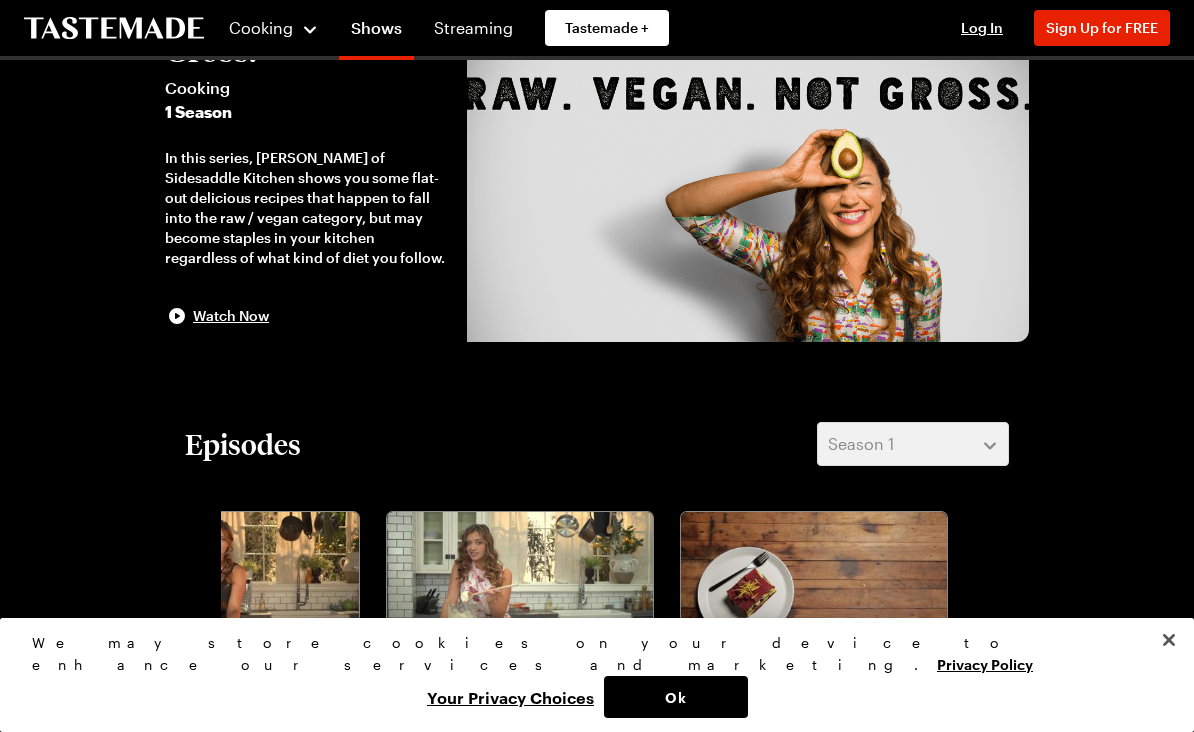 click on "Log In" at bounding box center (982, 28) 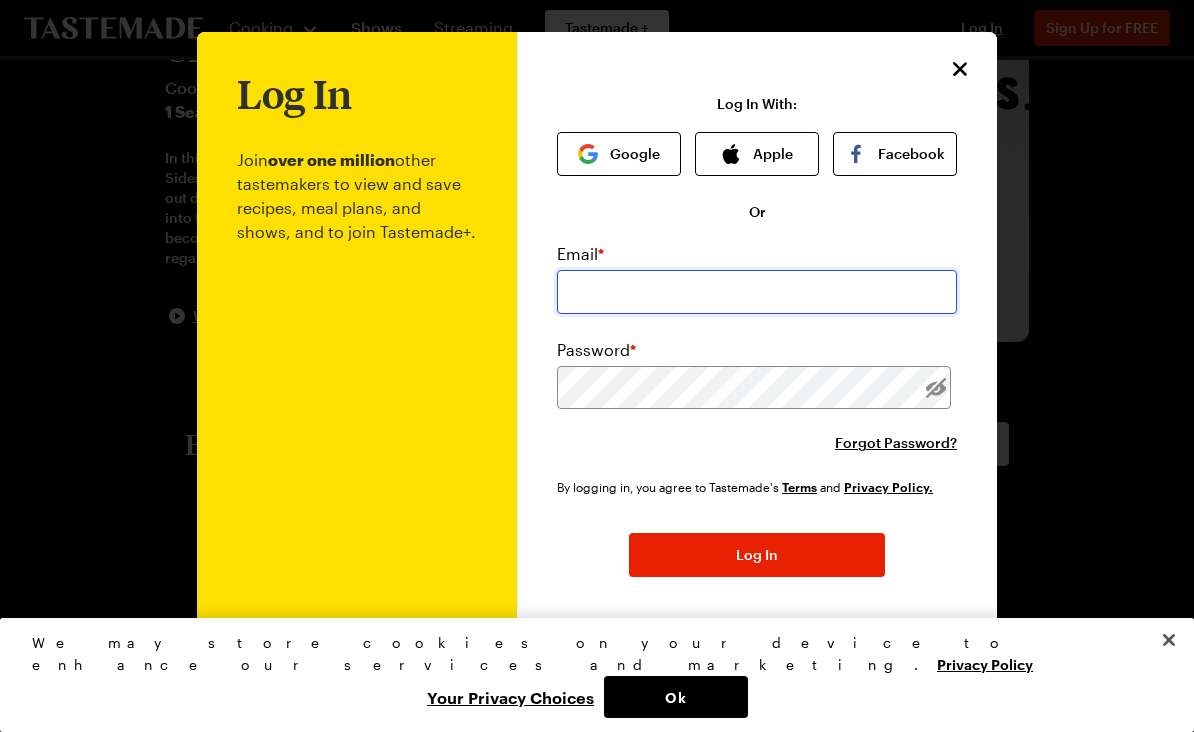 click at bounding box center (757, 292) 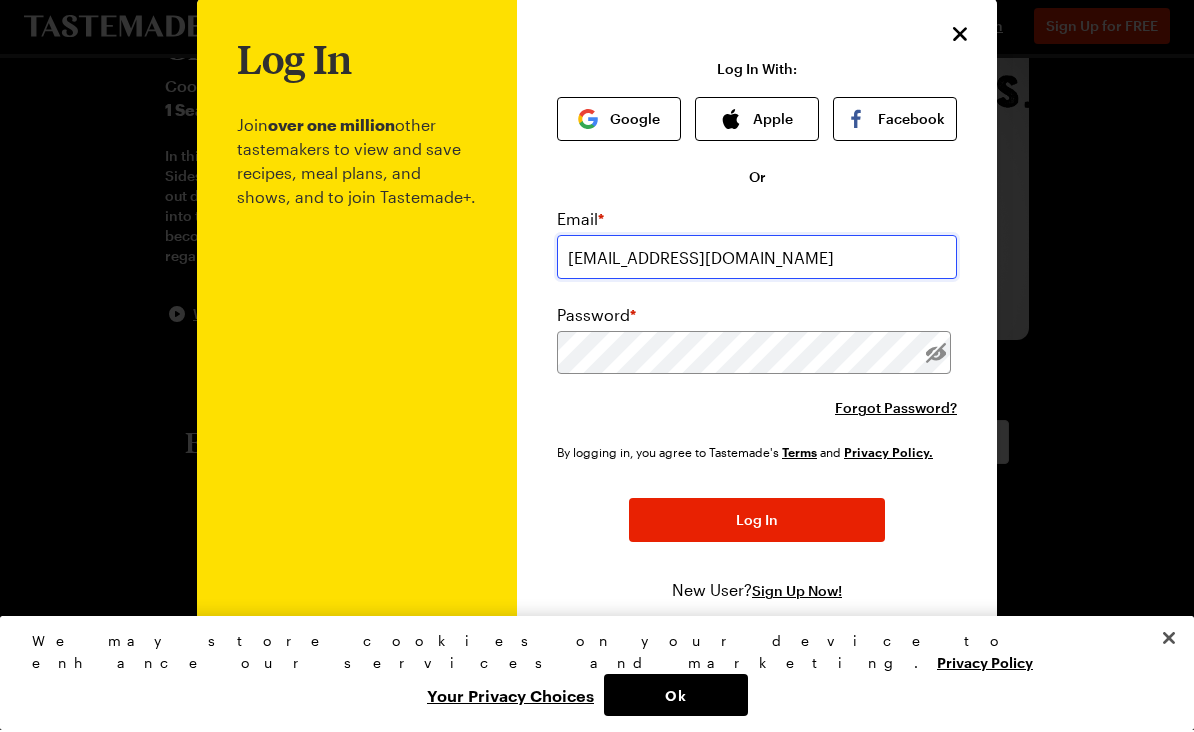 scroll, scrollTop: 37, scrollLeft: 0, axis: vertical 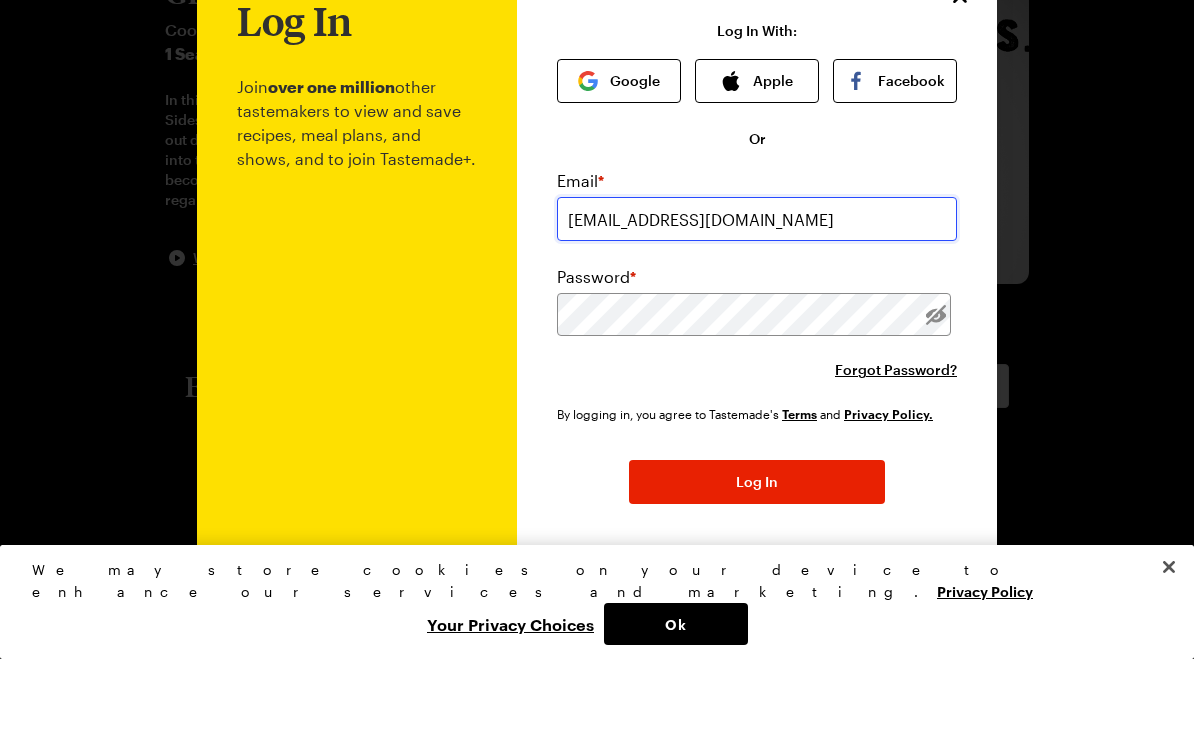 type on "[EMAIL_ADDRESS][DOMAIN_NAME]" 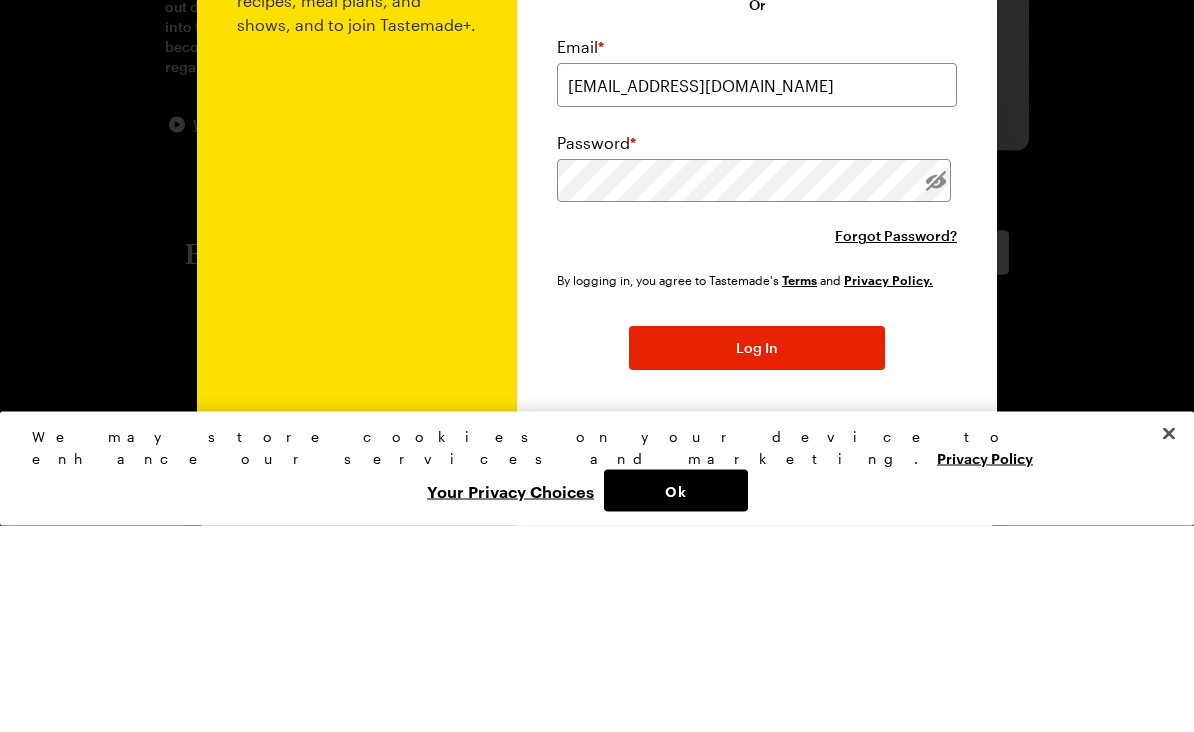 scroll, scrollTop: 330, scrollLeft: 0, axis: vertical 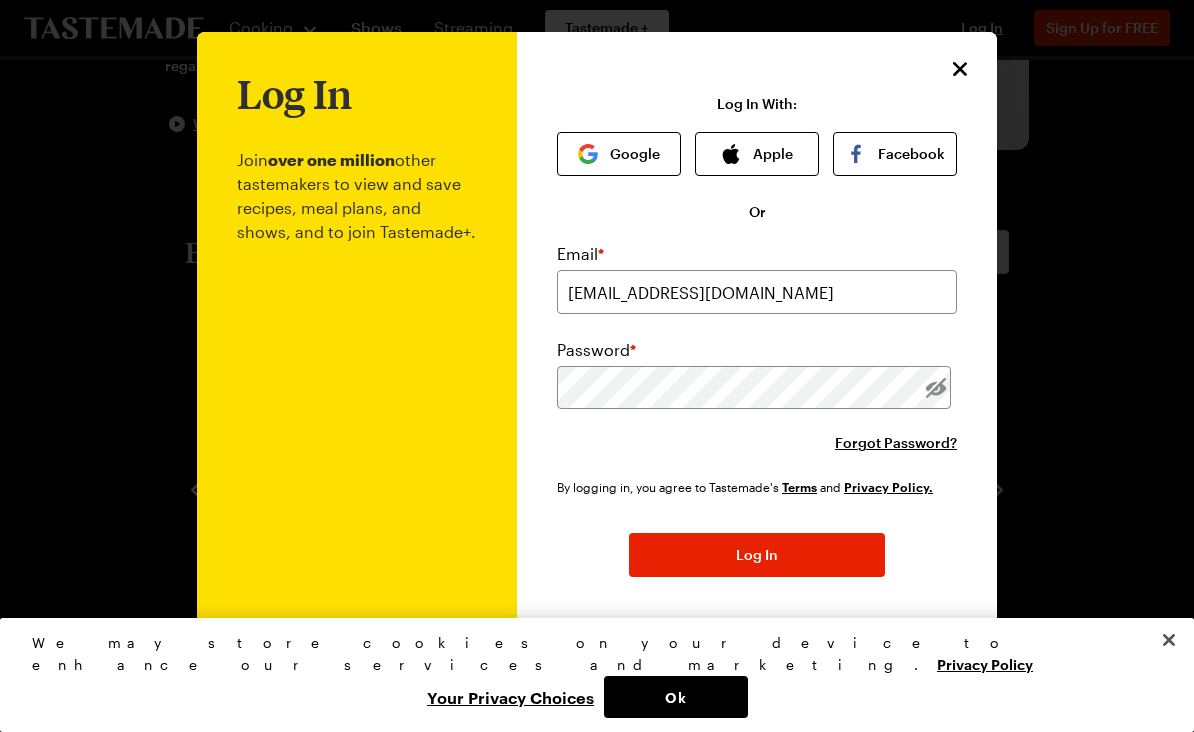 click on "Sign Up Now!" at bounding box center (797, 626) 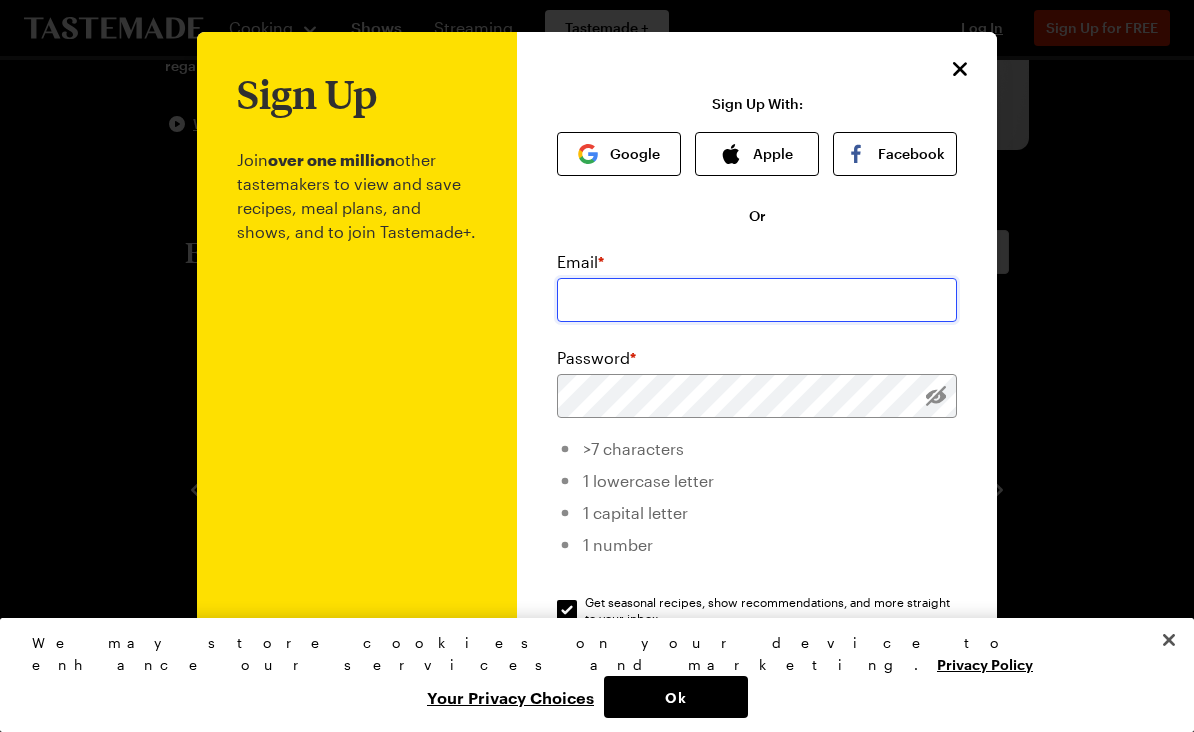 click at bounding box center (757, 300) 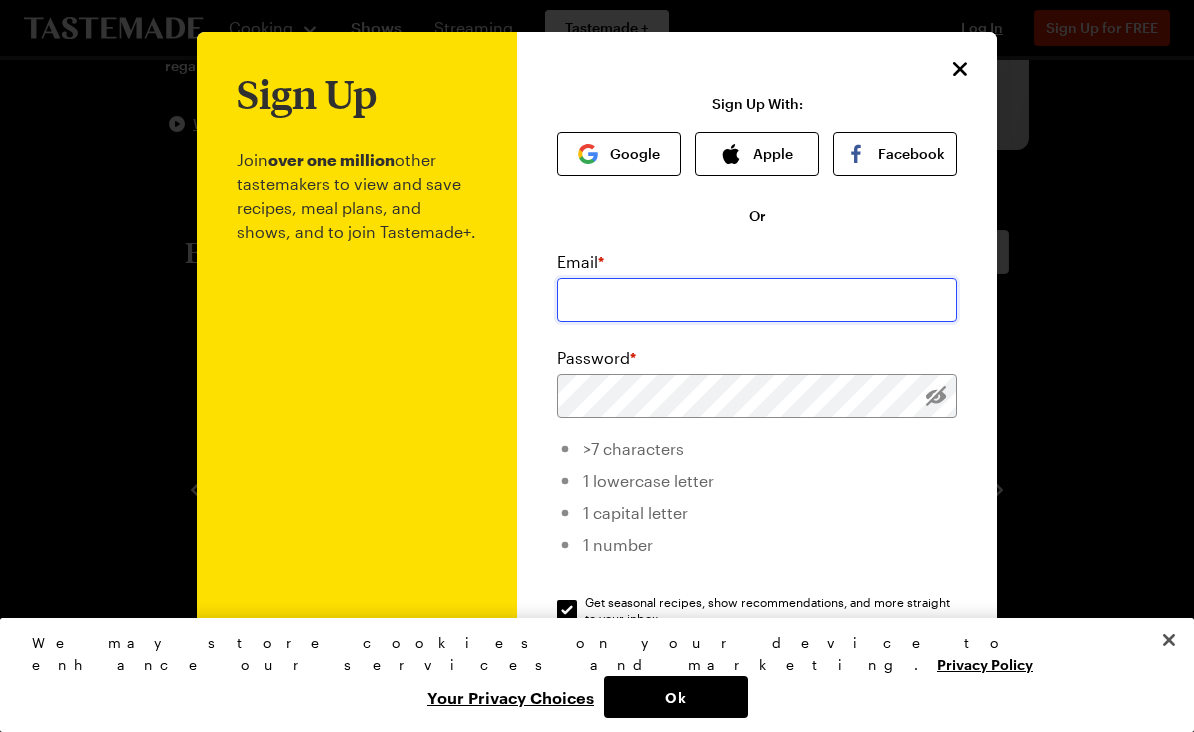 type on "[EMAIL_ADDRESS][DOMAIN_NAME]" 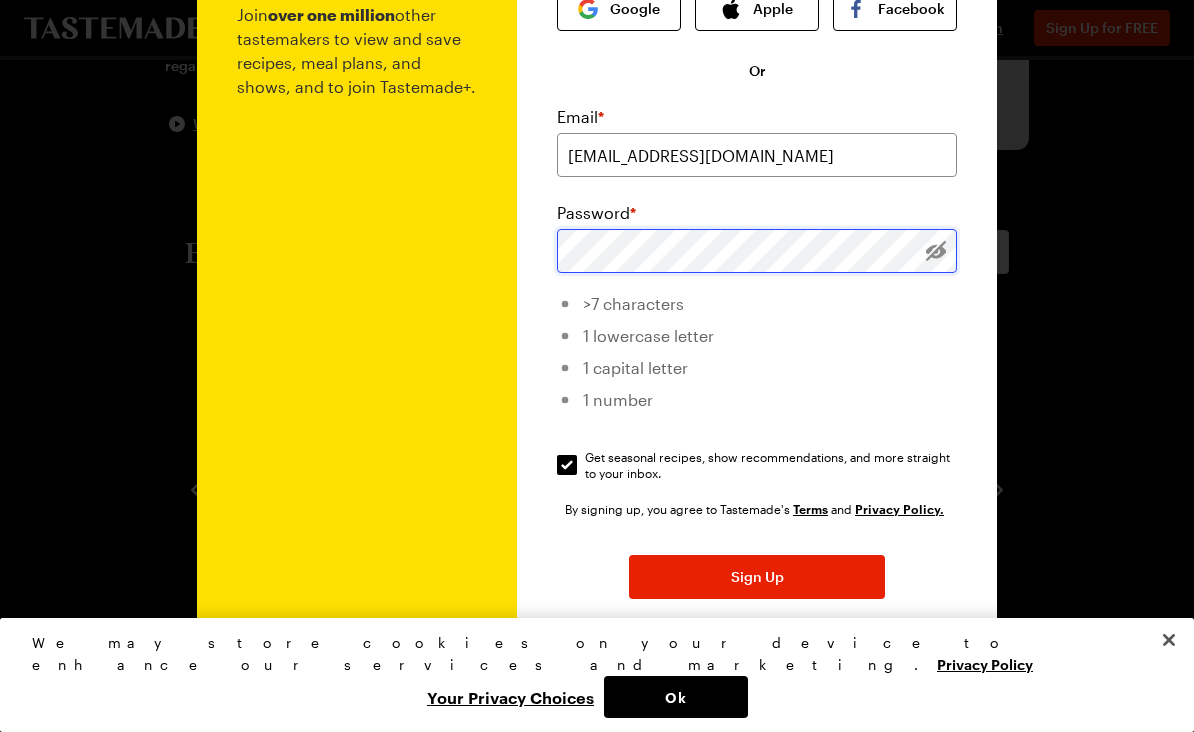 scroll, scrollTop: 144, scrollLeft: 0, axis: vertical 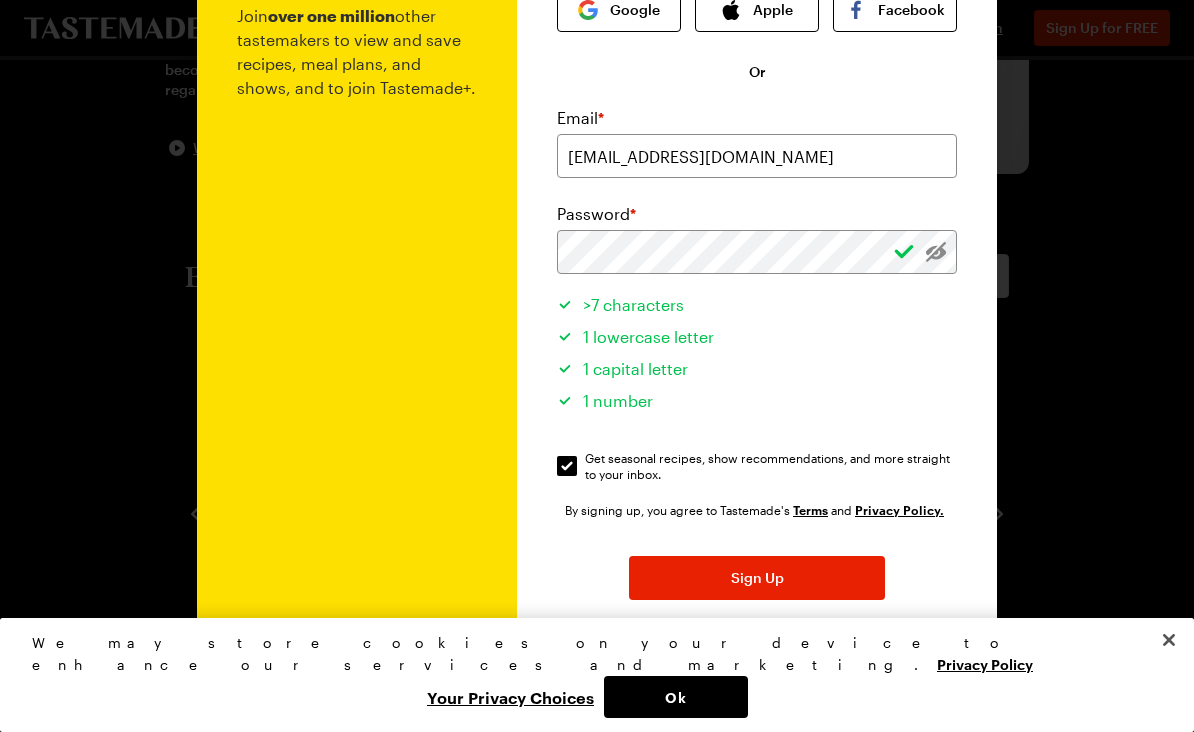 click on "Sign Up" at bounding box center [757, 578] 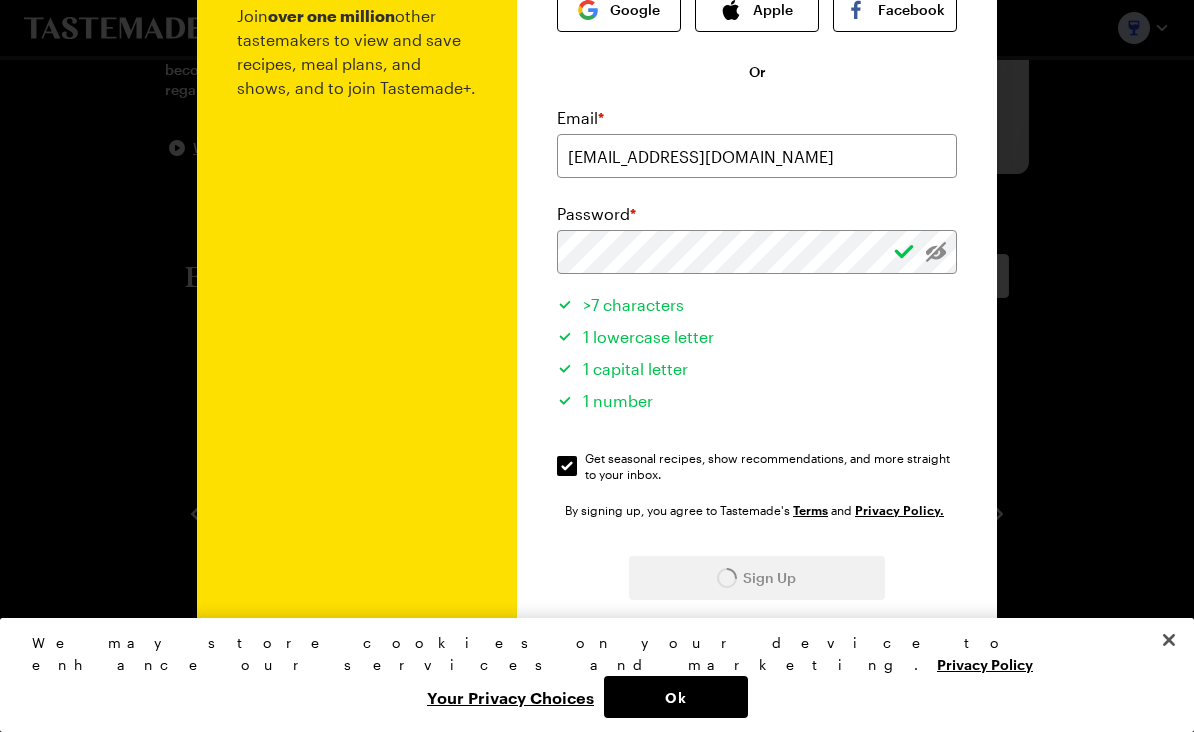 scroll, scrollTop: 138, scrollLeft: 0, axis: vertical 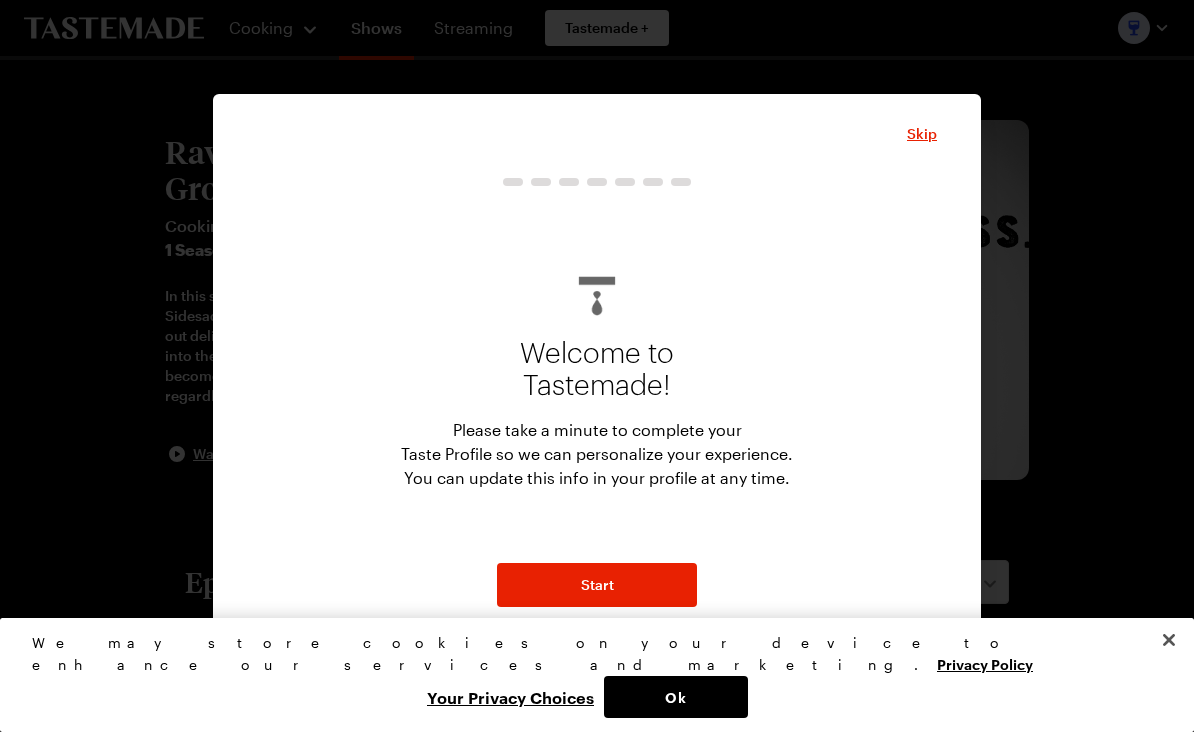 click on "Start" at bounding box center [597, 585] 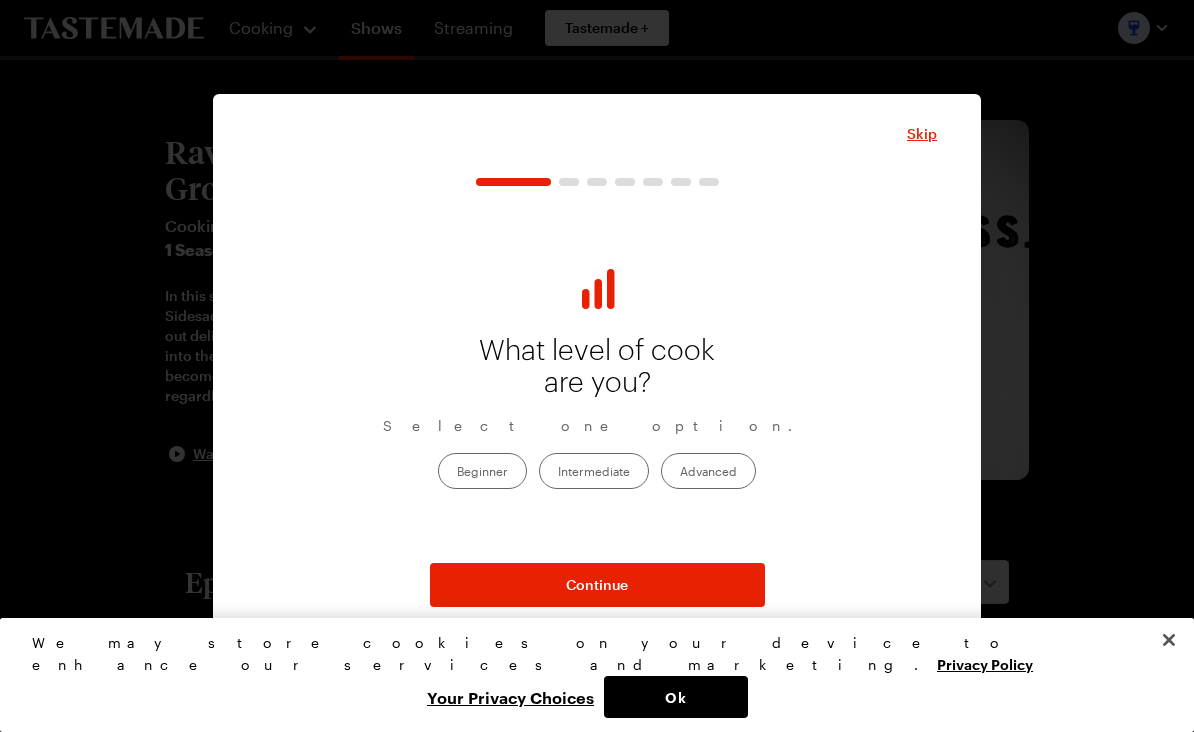 click on "Beginner" at bounding box center [482, 471] 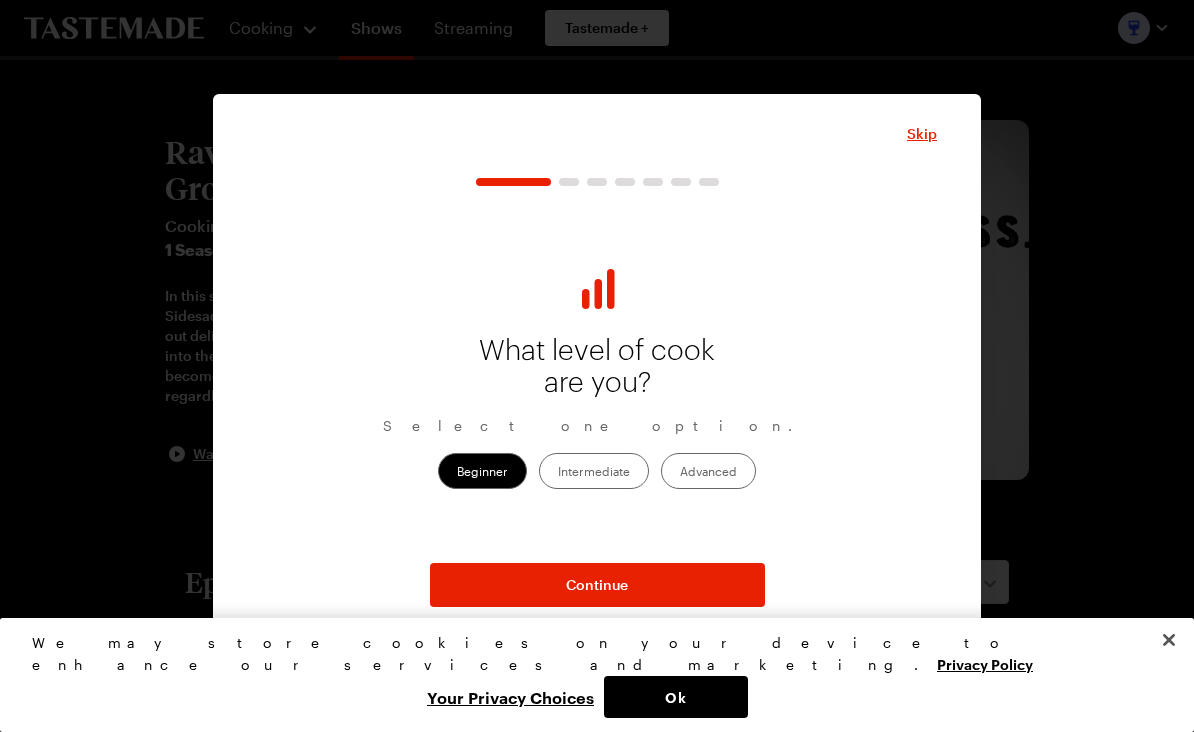 click on "Continue" at bounding box center [597, 585] 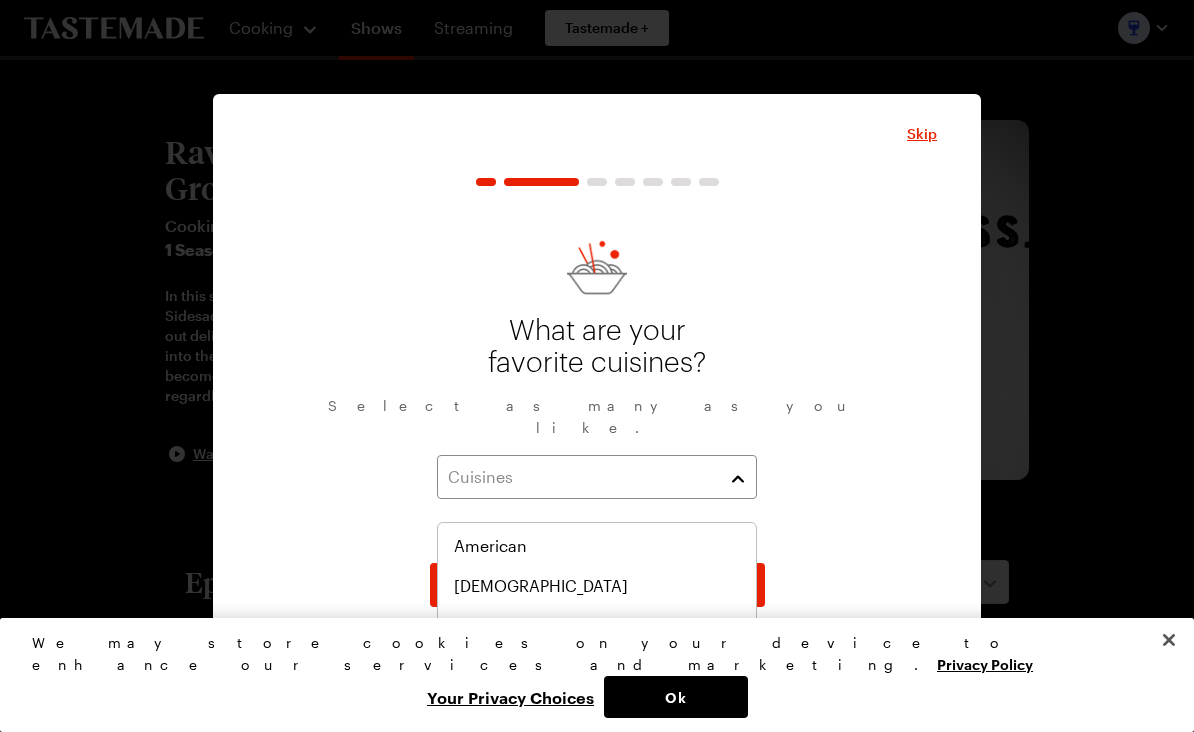 scroll, scrollTop: 25, scrollLeft: 0, axis: vertical 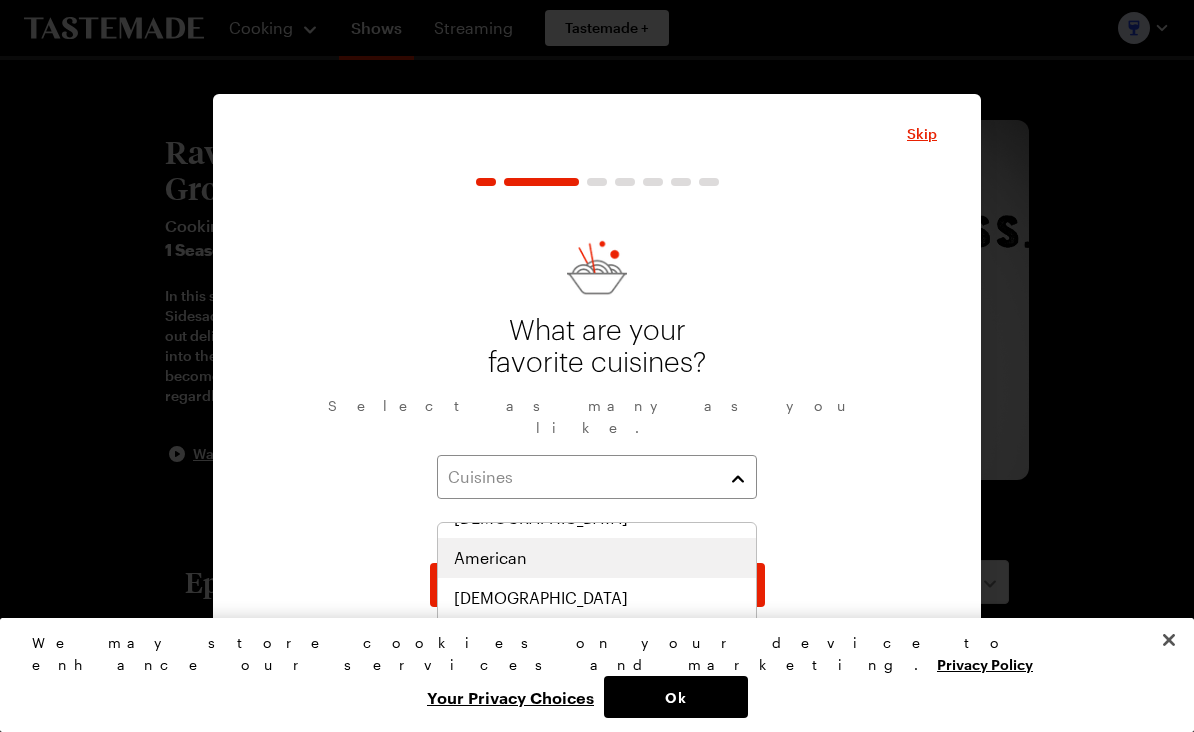 click on "American" at bounding box center [490, 558] 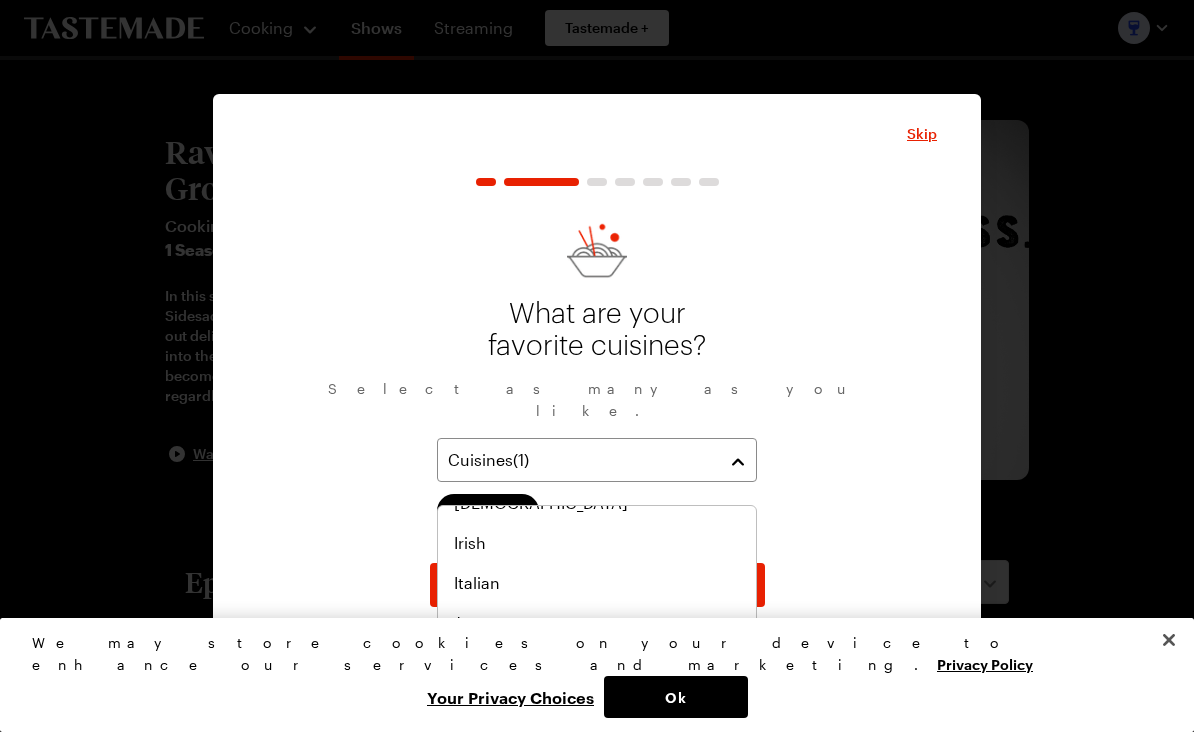 scroll, scrollTop: 675, scrollLeft: 0, axis: vertical 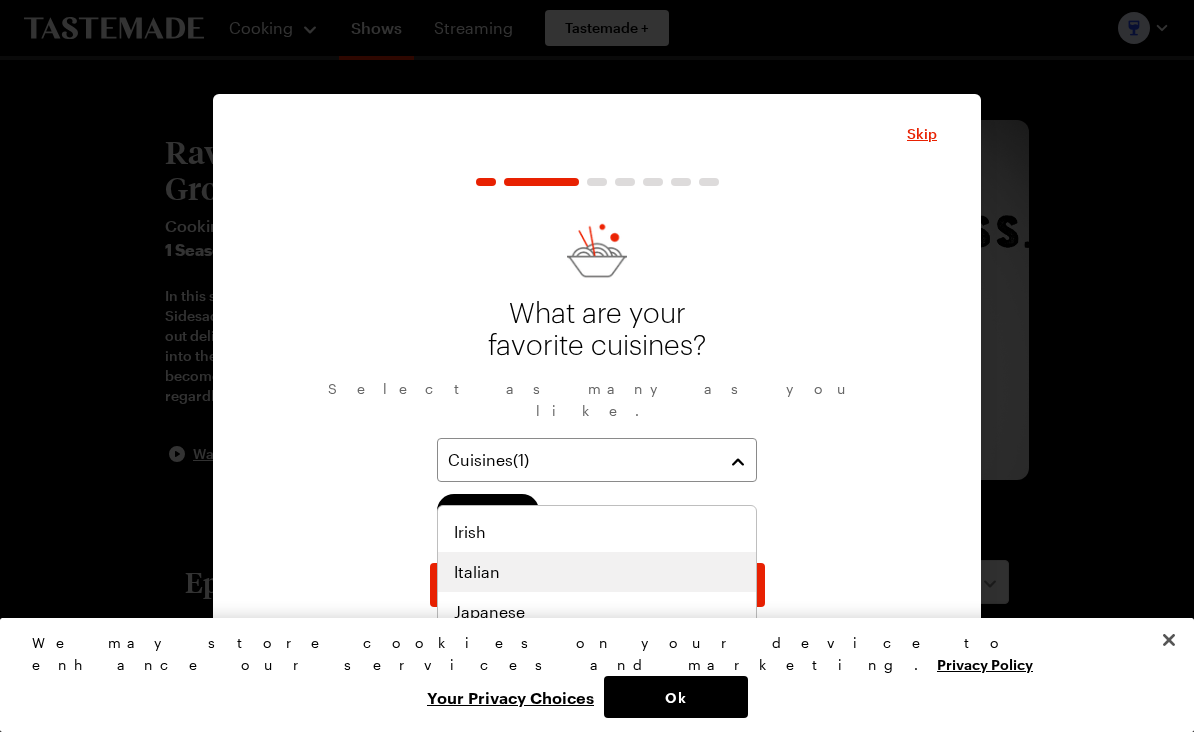 click on "Italian" at bounding box center (597, 572) 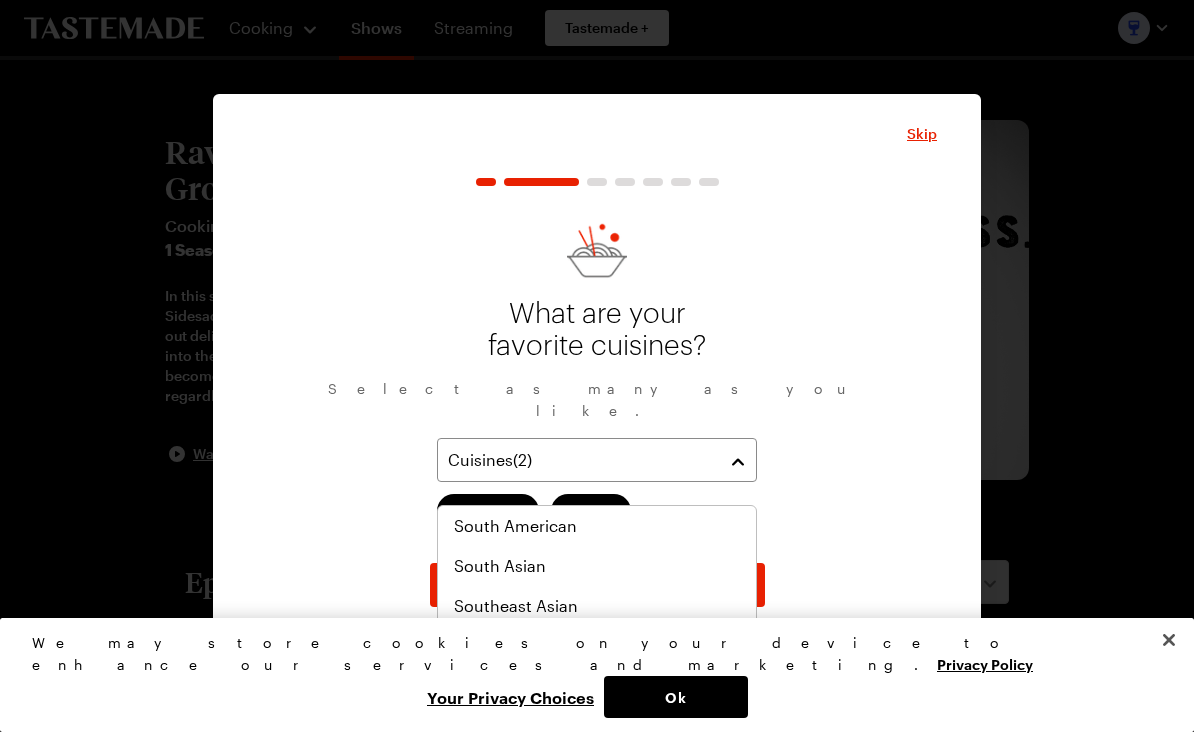 scroll, scrollTop: 1041, scrollLeft: 0, axis: vertical 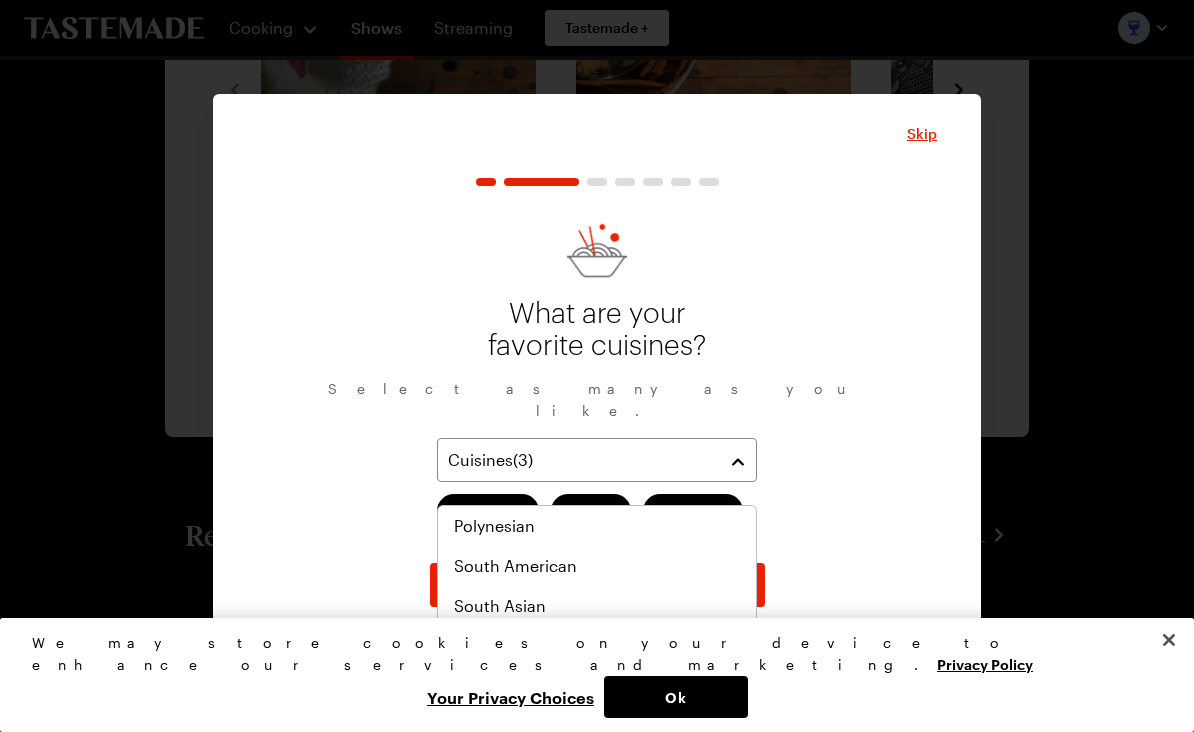 click on "Southeast Asian" at bounding box center (597, 646) 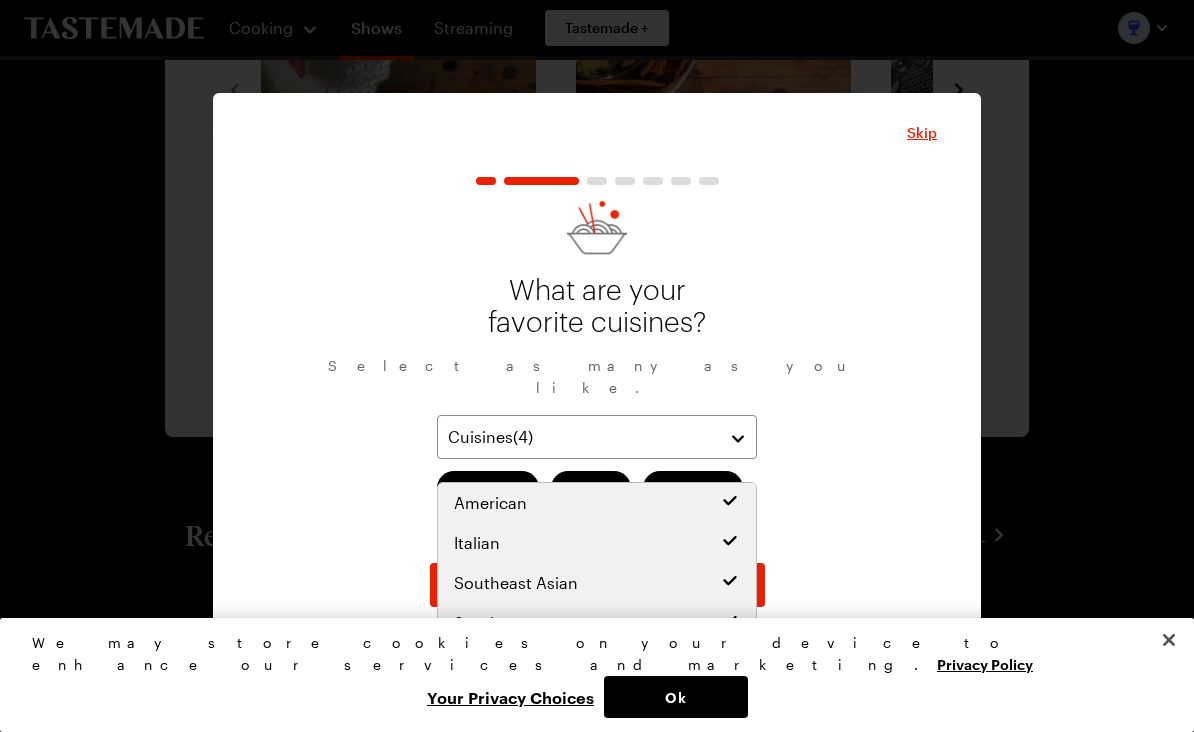 scroll, scrollTop: 0, scrollLeft: 0, axis: both 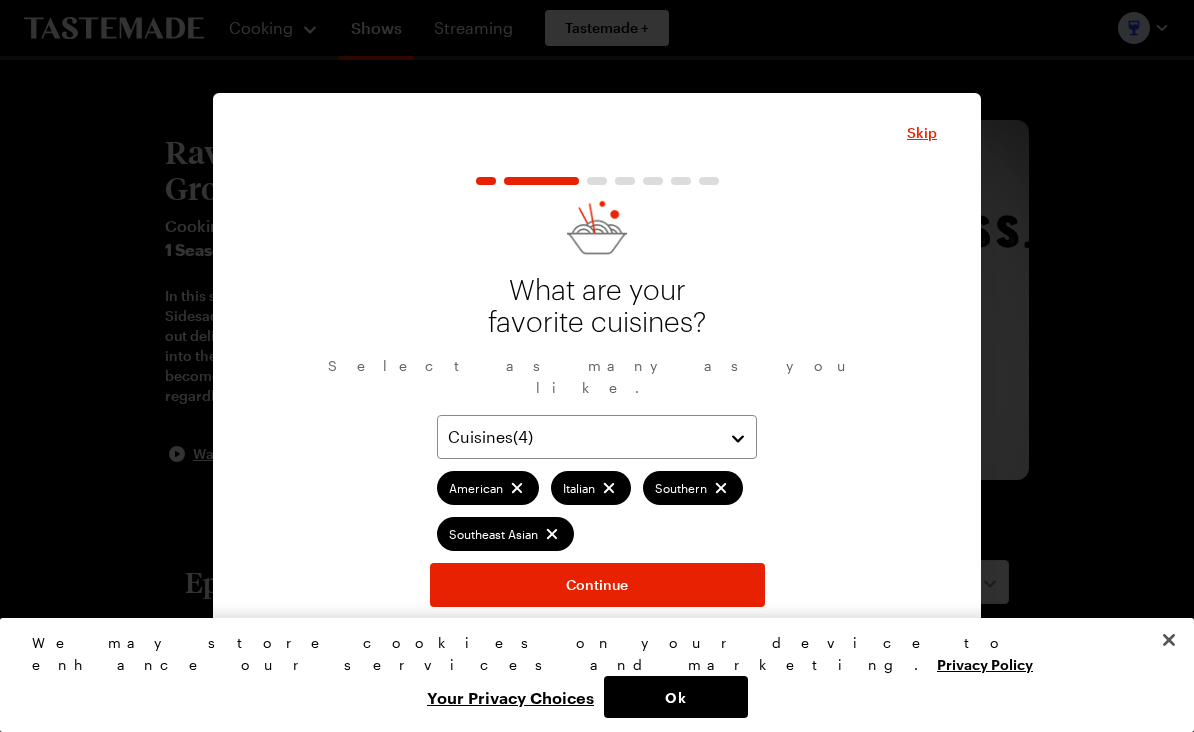 click at bounding box center [552, 534] 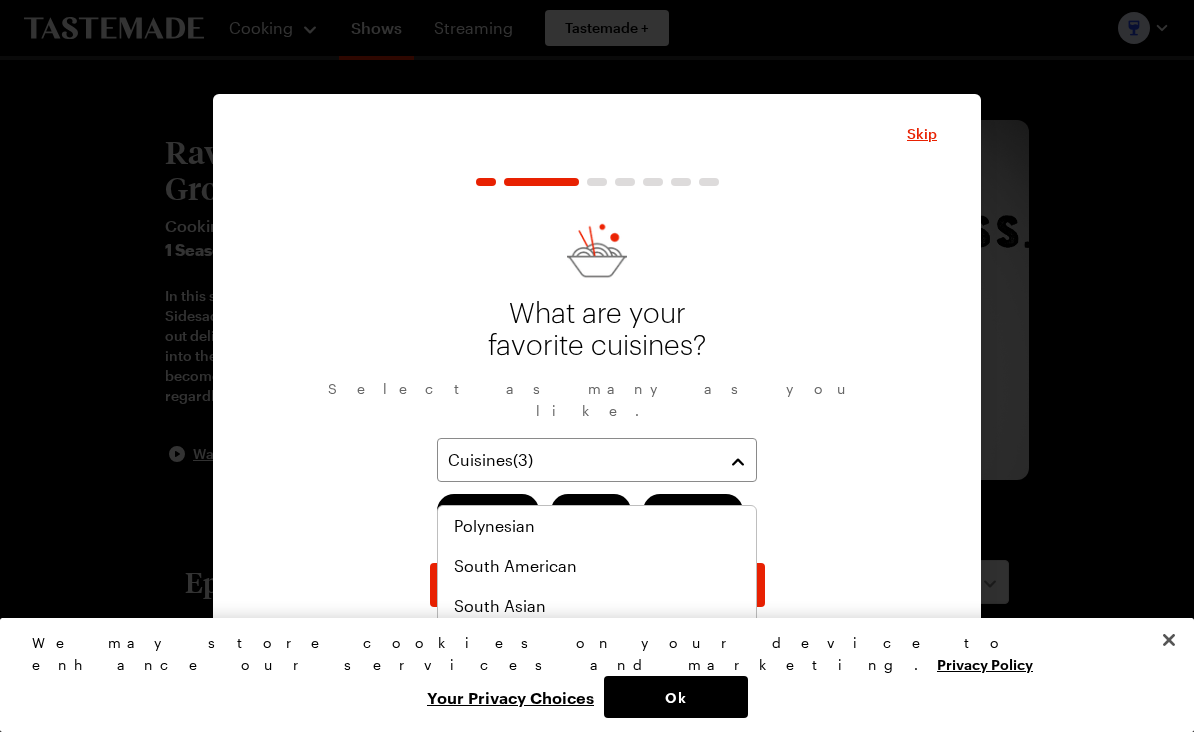 scroll, scrollTop: 1041, scrollLeft: 0, axis: vertical 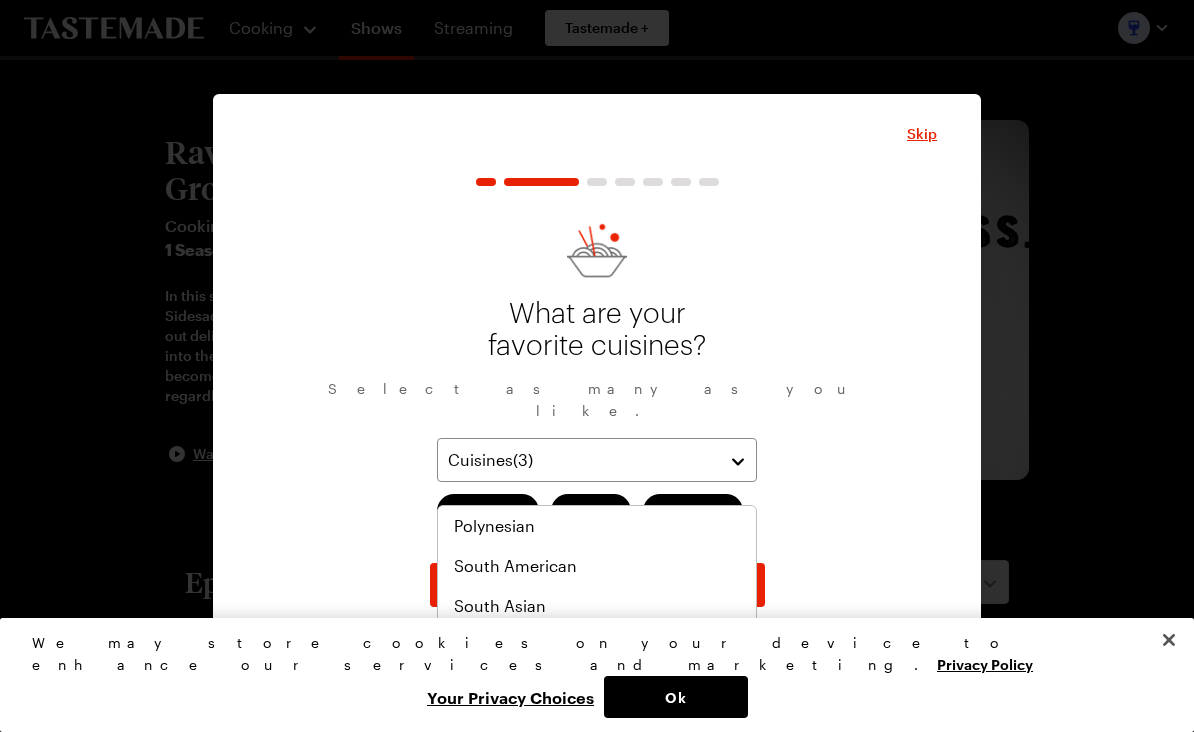 click on "Cooking Shows Streaming Tastemade + Raw. Vegan. Not Gross. Cooking 1 Season In this series, [PERSON_NAME] of Sidesaddle Kitchen shows you some flat-out delicious recipes that happen to fall into the raw / vegan category, but may become staples in your kitchen regardless of what kind of diet you follow. Watch Now Episodes Season 1 The Holiday Specials Raw. Vegan. Not Gross. S1 - E10 Forget the calendar telling you when it's time for a holiday - there's always a reason to celebrate! Sweet Vegan Treats Raw. Vegan. Not Gross. S1 - E9 [PERSON_NAME] makes a trio of raw, vegan desserts, and shows you a recipe for raw vegan hazelnut pancakes. Where My Germs At? Raw. Vegan. Not Gross. S1 - E8 [PERSON_NAME] teaches us about probiotics while showing us some raw vegan versions of traditional dairy-filled dishes. Turn the Beet Around Raw. Vegan. Not Gross. S1 - E7 [PERSON_NAME] makes Borscht, a Russian beet soup, sneaks some snacks into the movie theater, and has a donut party. Pizza Party Raw. Vegan. Not Gross. S1 - E6 A Mixed Bag of Greens Shop" at bounding box center [597, 1460] 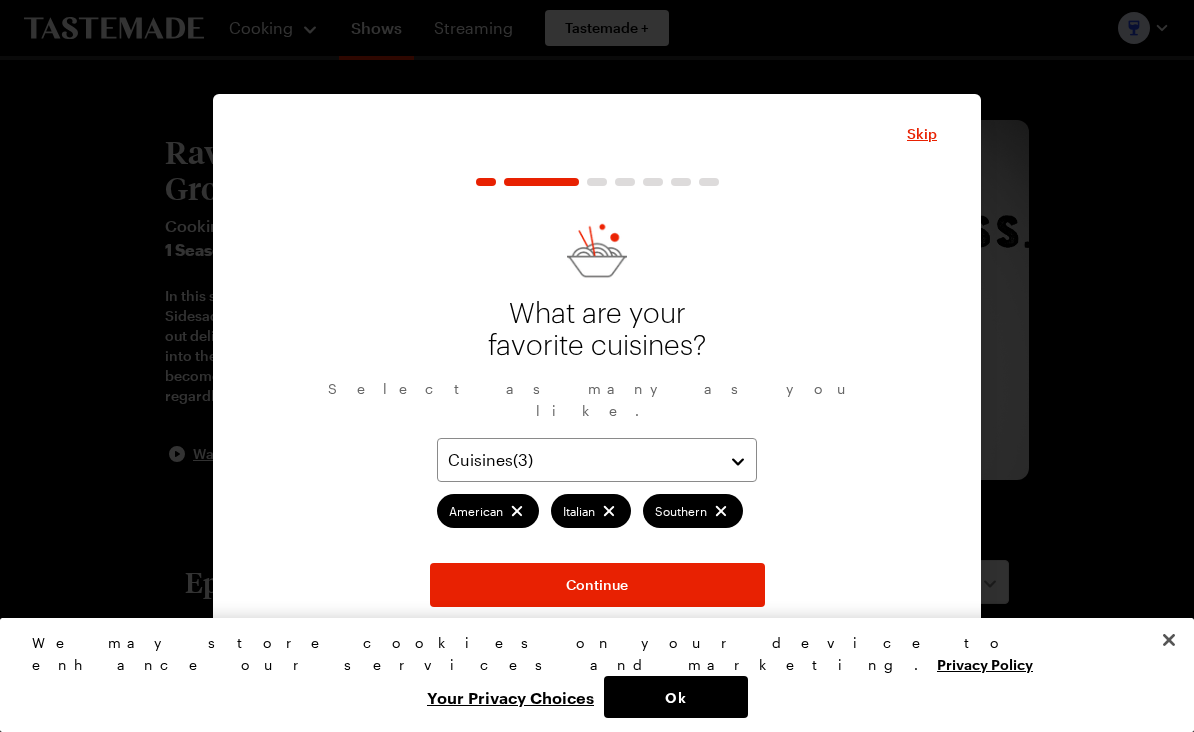 click on "Continue" at bounding box center [597, 585] 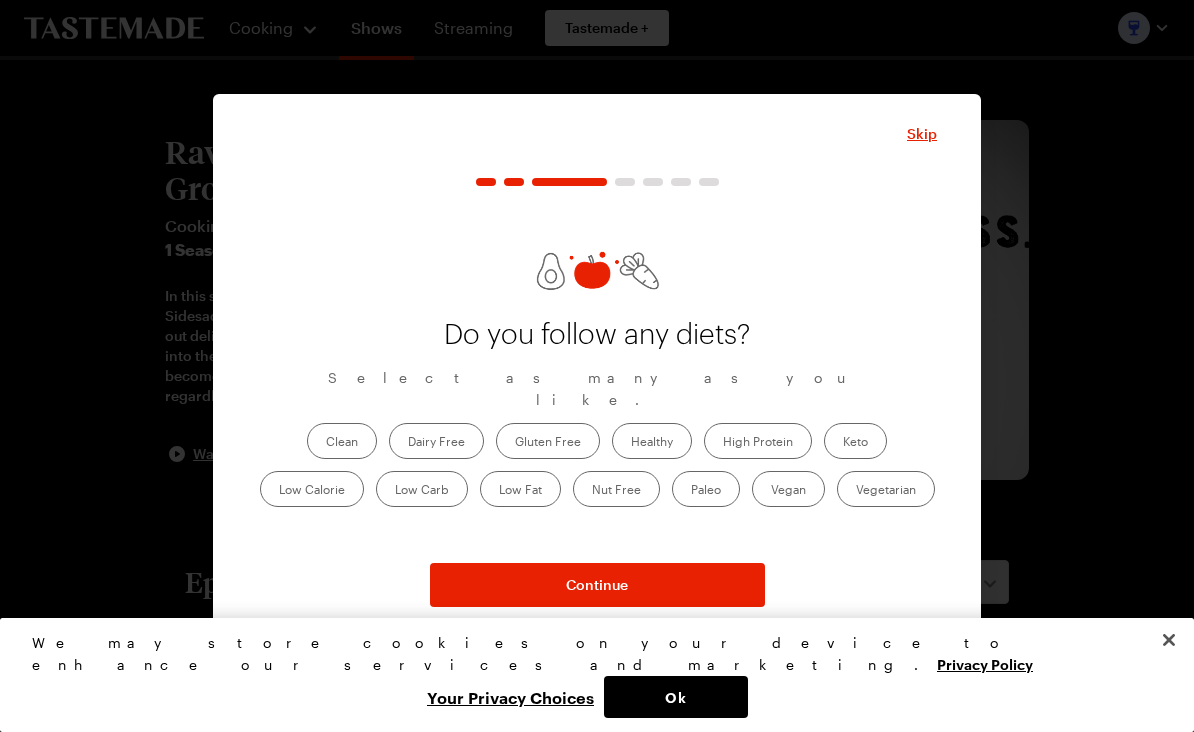 click at bounding box center (1169, 640) 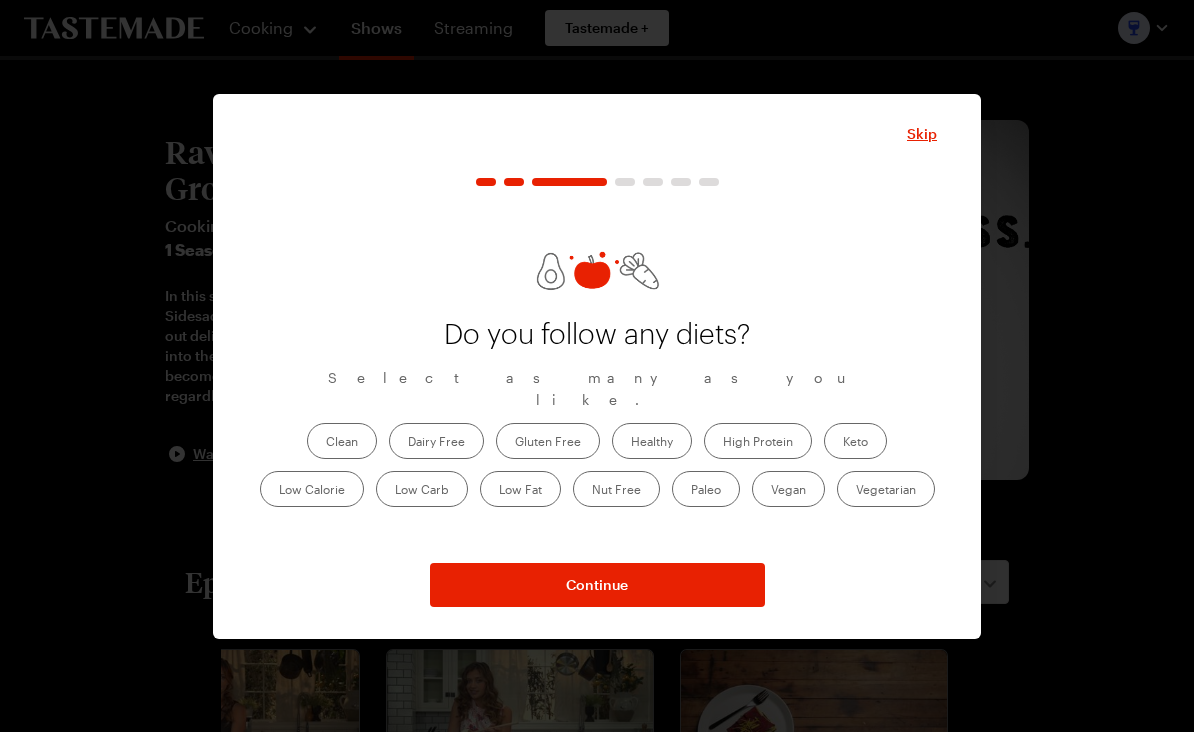 click on "Vegetarian" at bounding box center (886, 489) 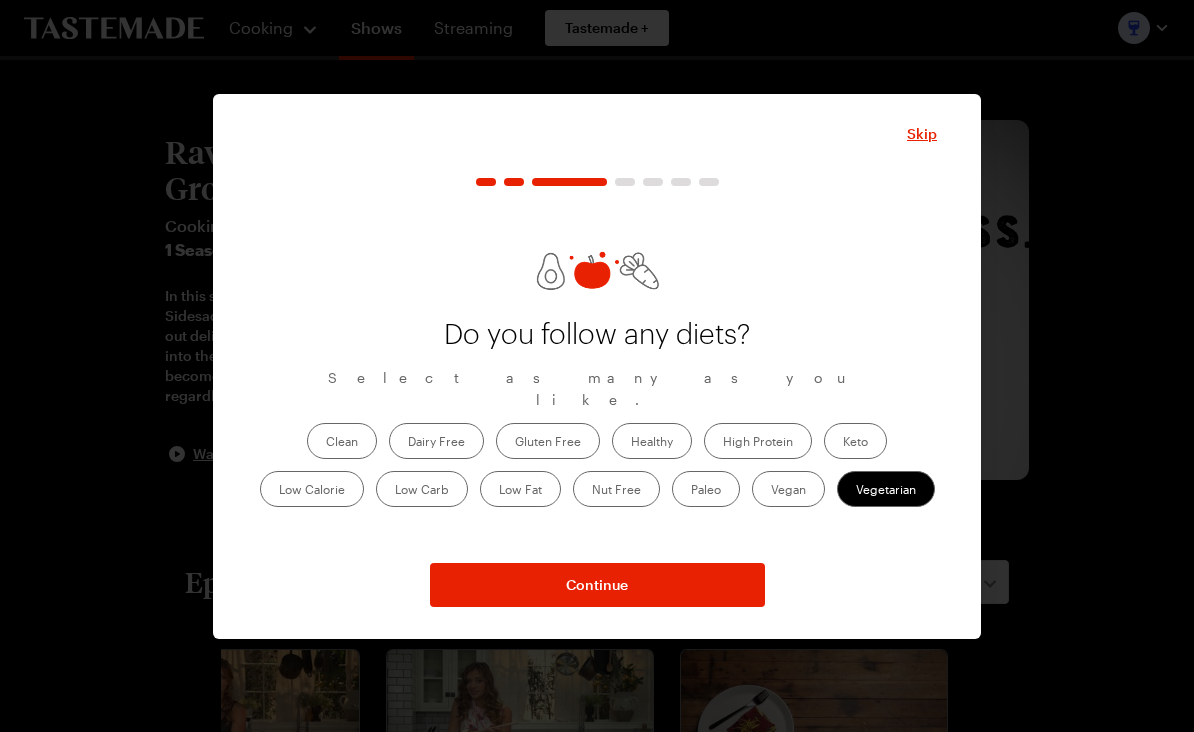 click on "Continue" at bounding box center [597, 585] 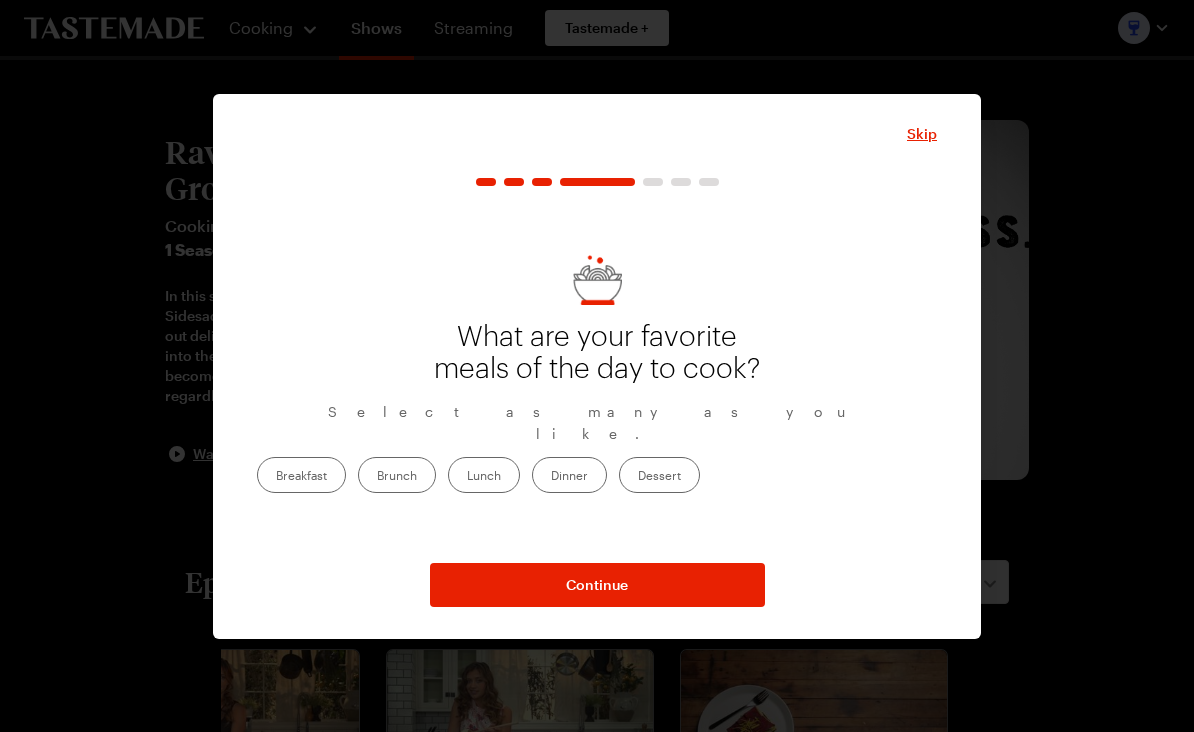 click on "Dinner" at bounding box center (569, 475) 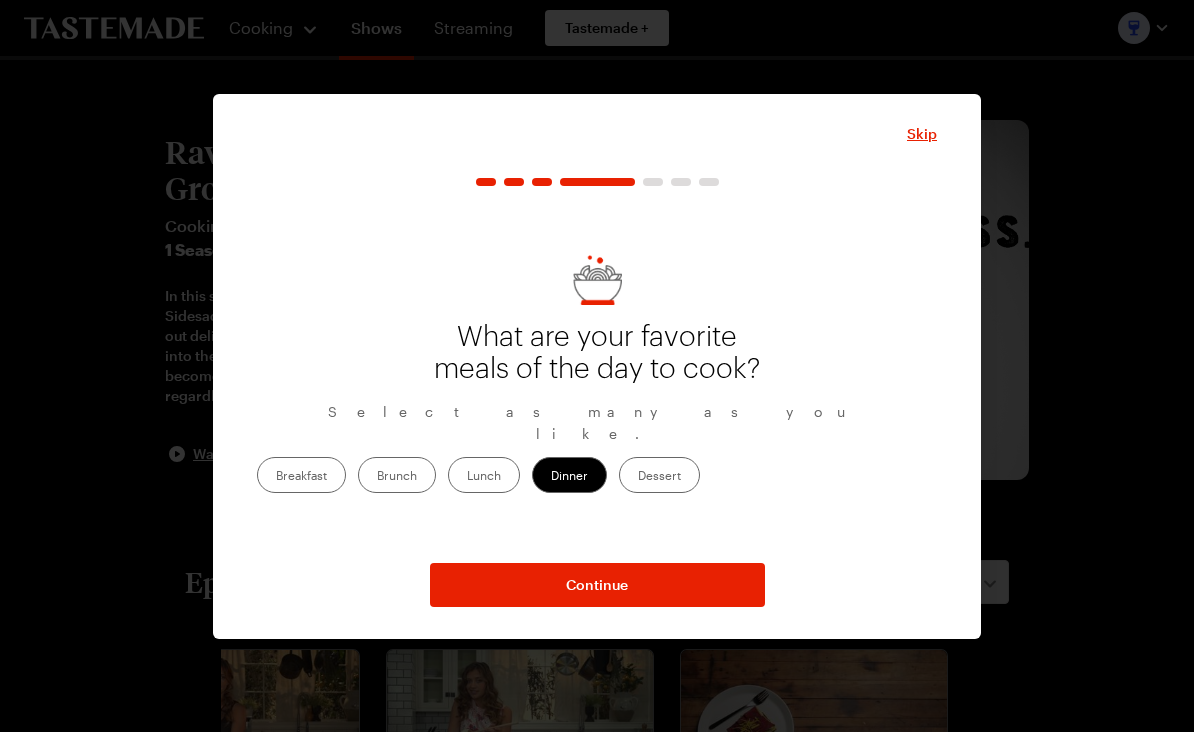 click on "Continue" at bounding box center (597, 585) 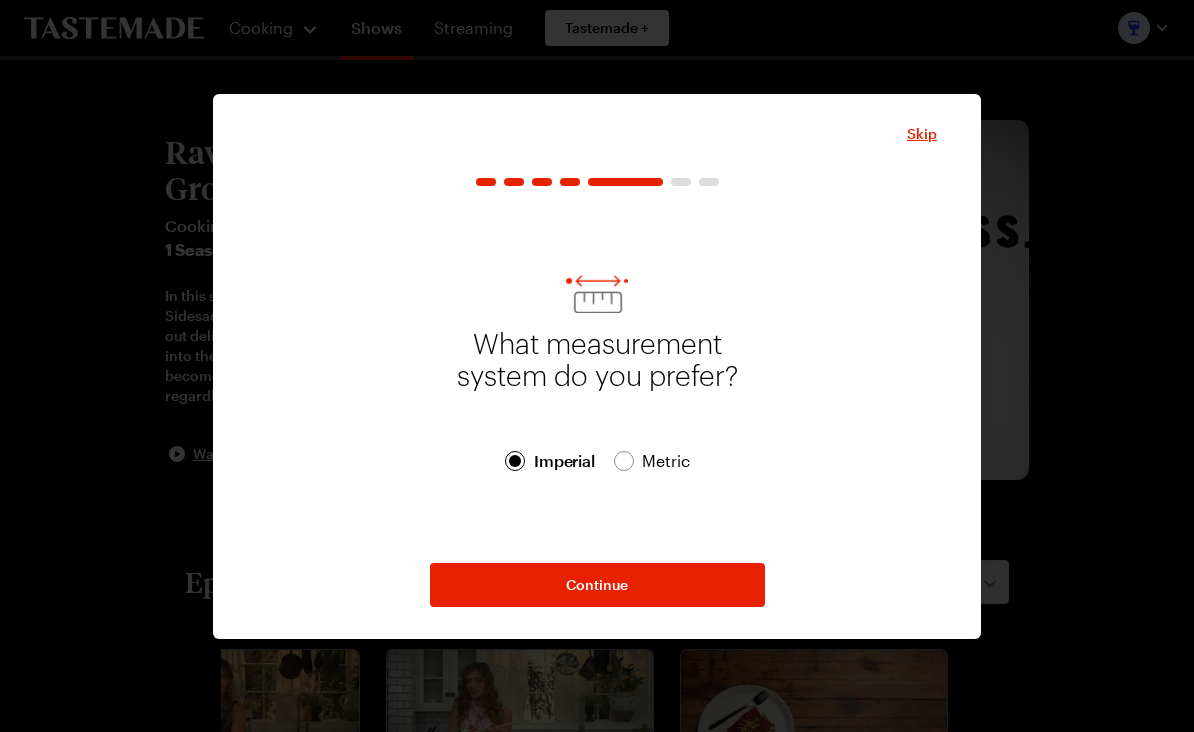 click on "Continue" at bounding box center [597, 585] 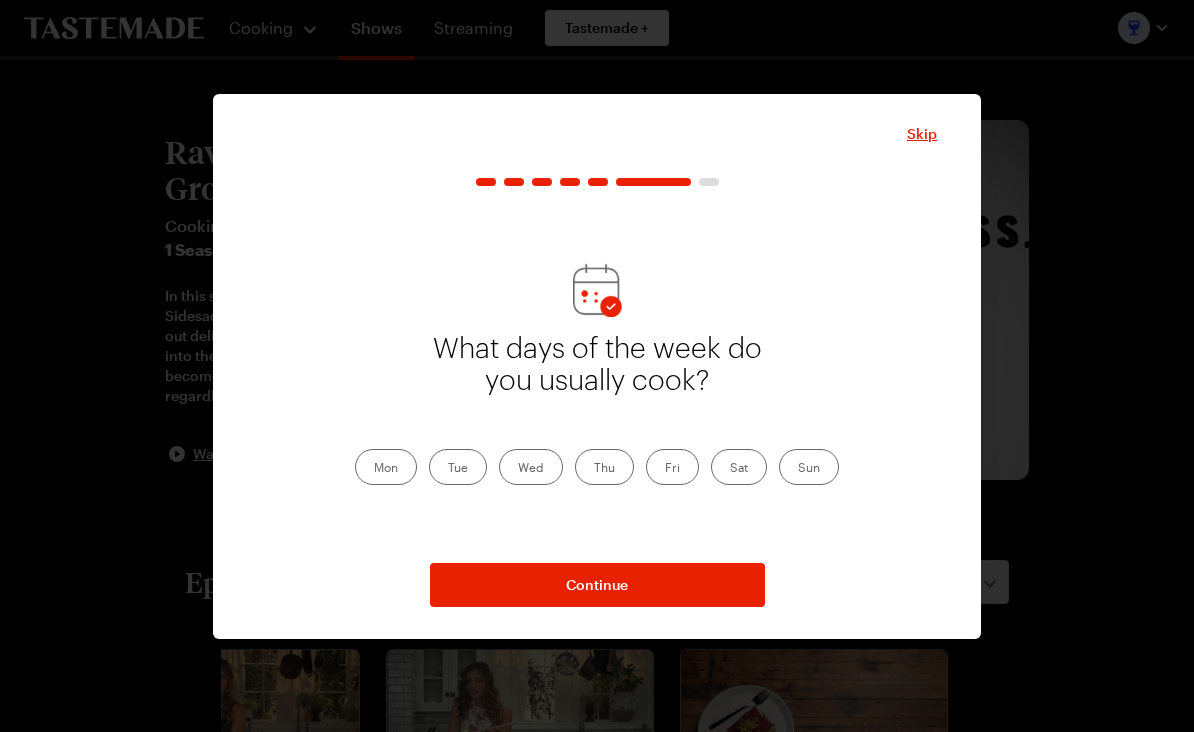 click on "Mon" at bounding box center [386, 467] 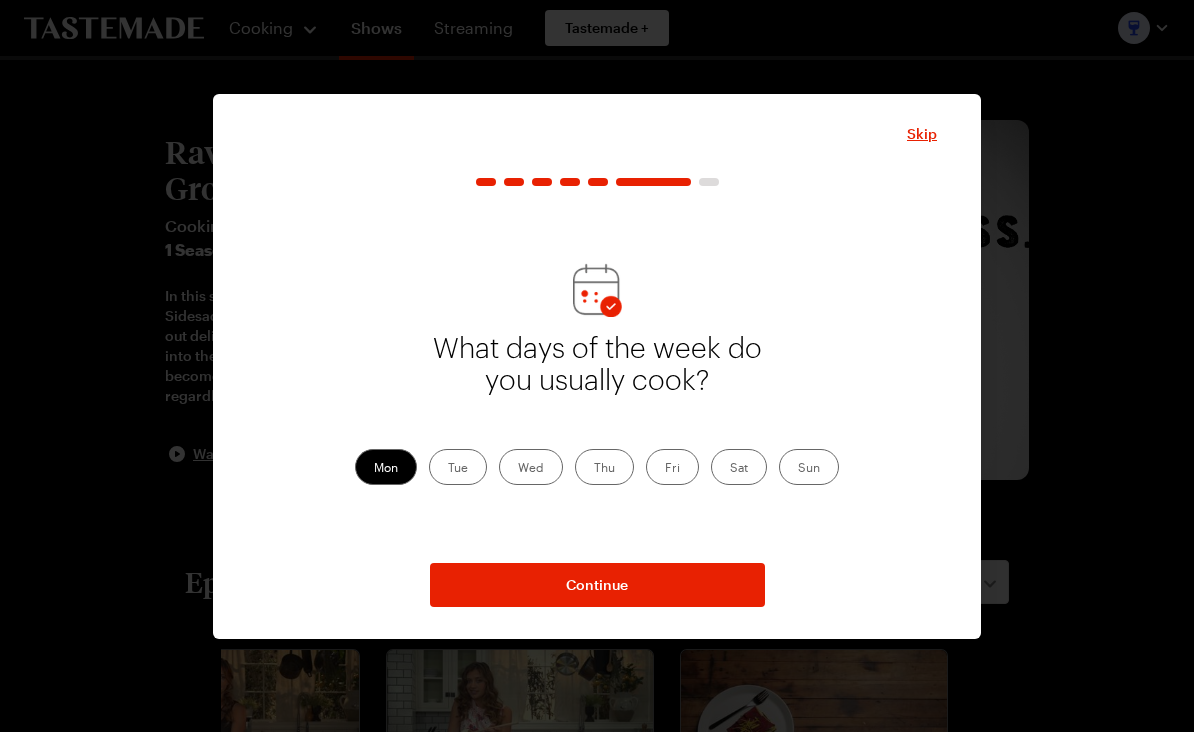 click on "Tue" at bounding box center [458, 467] 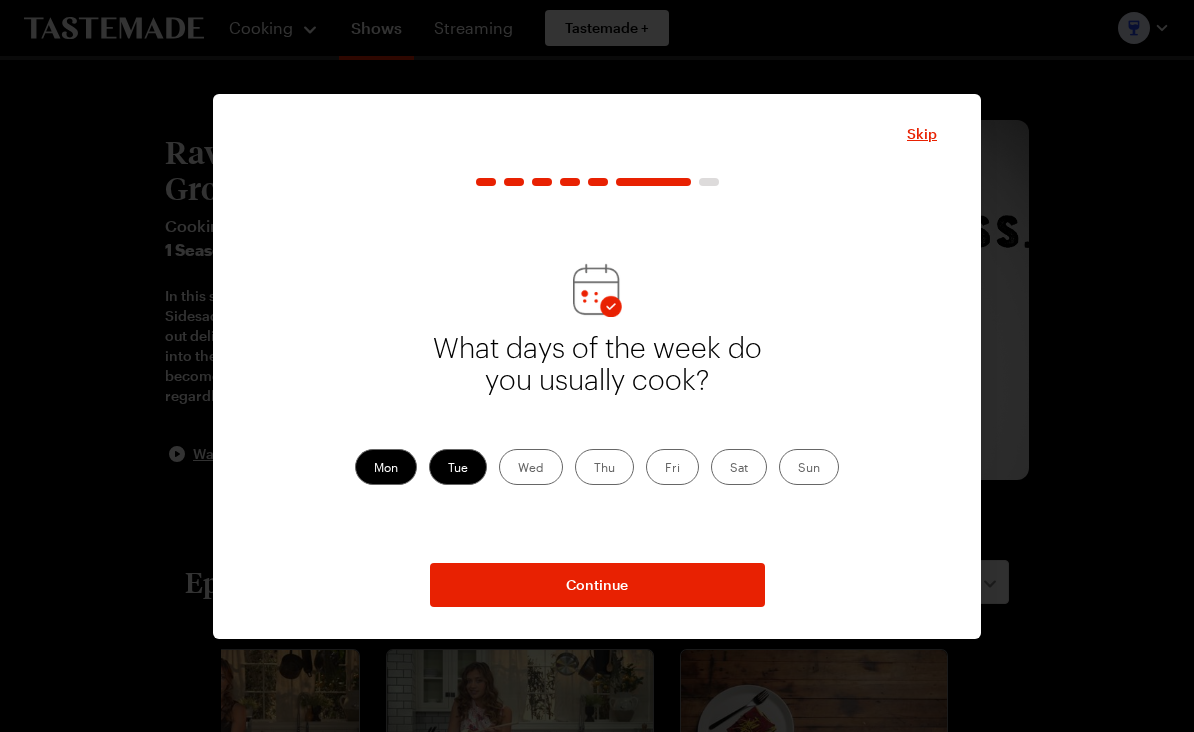 click on "Wed" at bounding box center (531, 467) 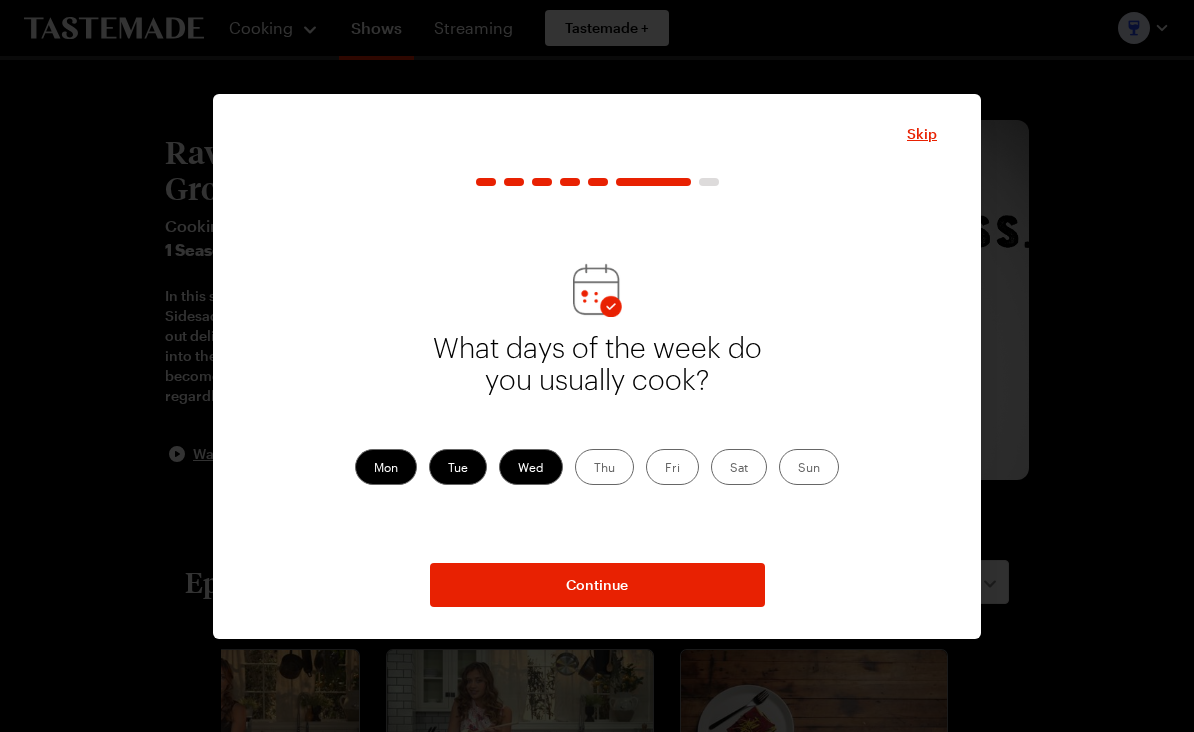 click on "Thu" at bounding box center [604, 467] 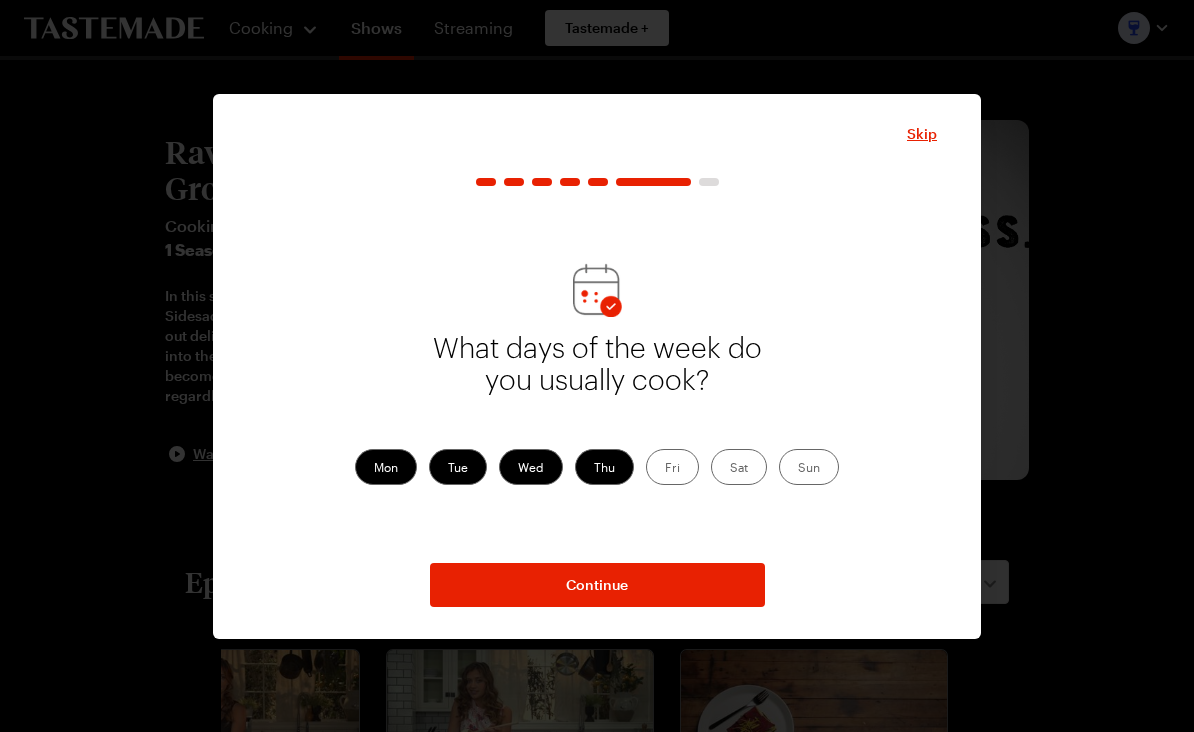 click on "Fri" at bounding box center [672, 467] 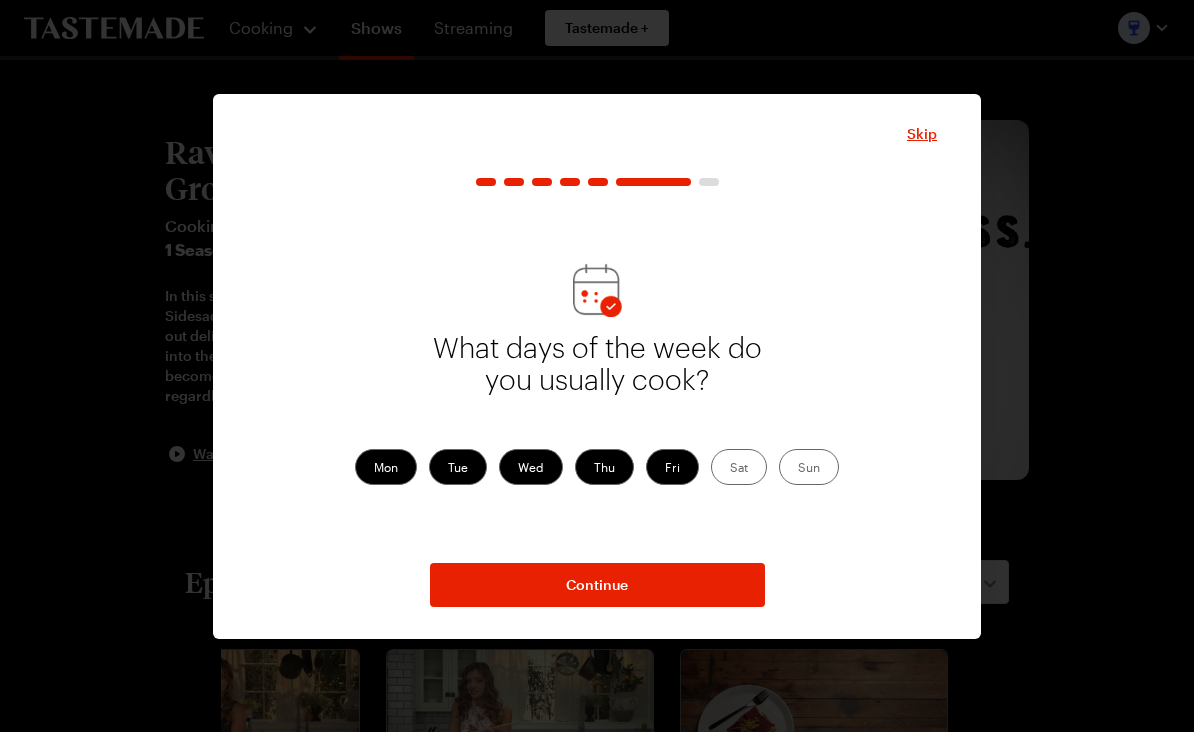 click on "Continue" at bounding box center [597, 585] 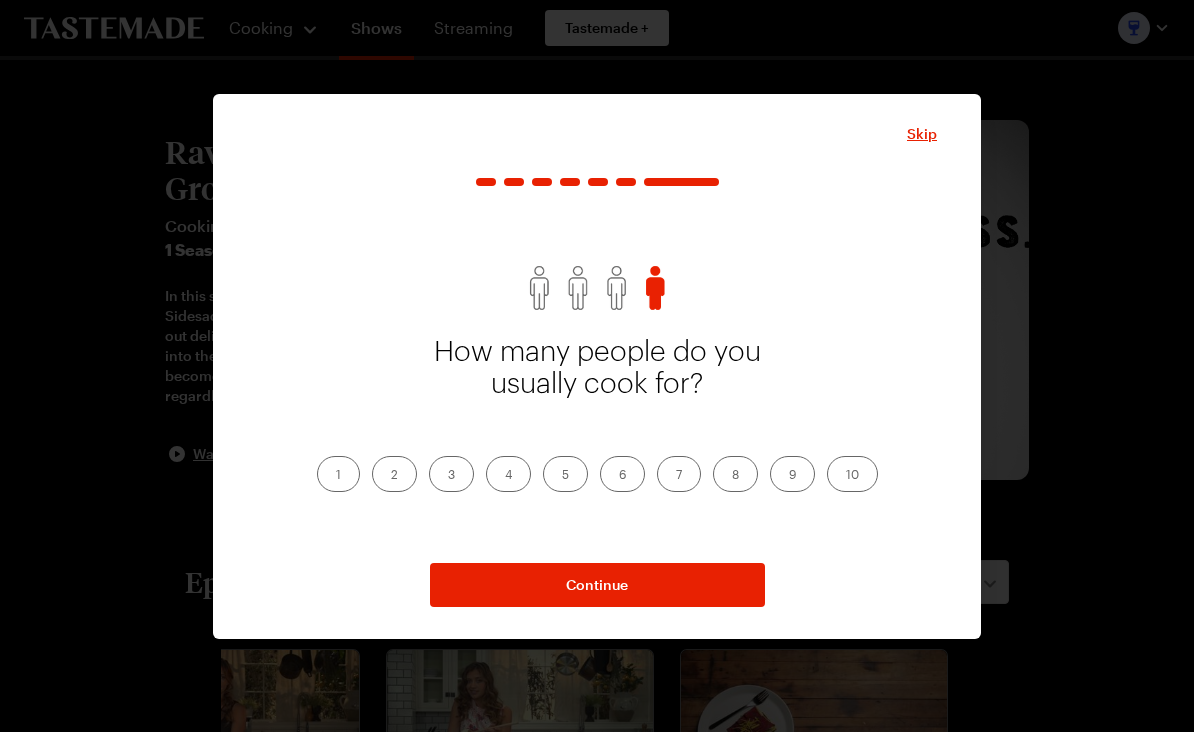 click on "1" at bounding box center [338, 474] 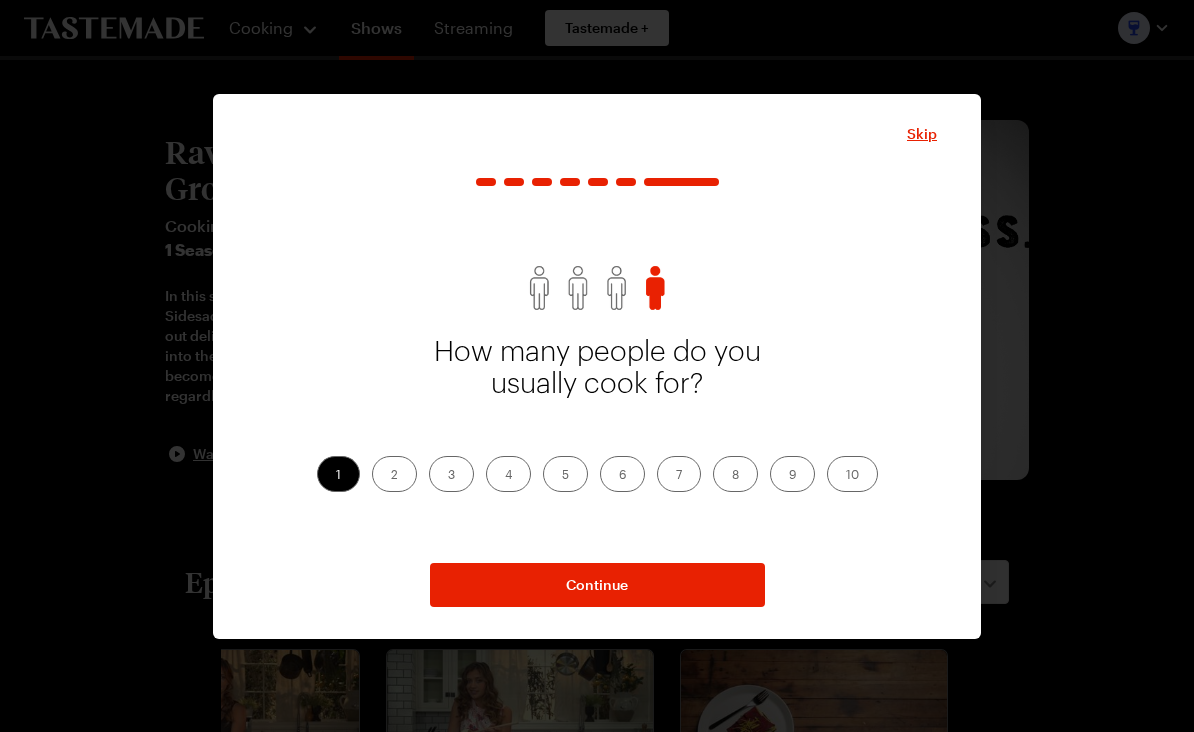 click on "Continue" at bounding box center (597, 585) 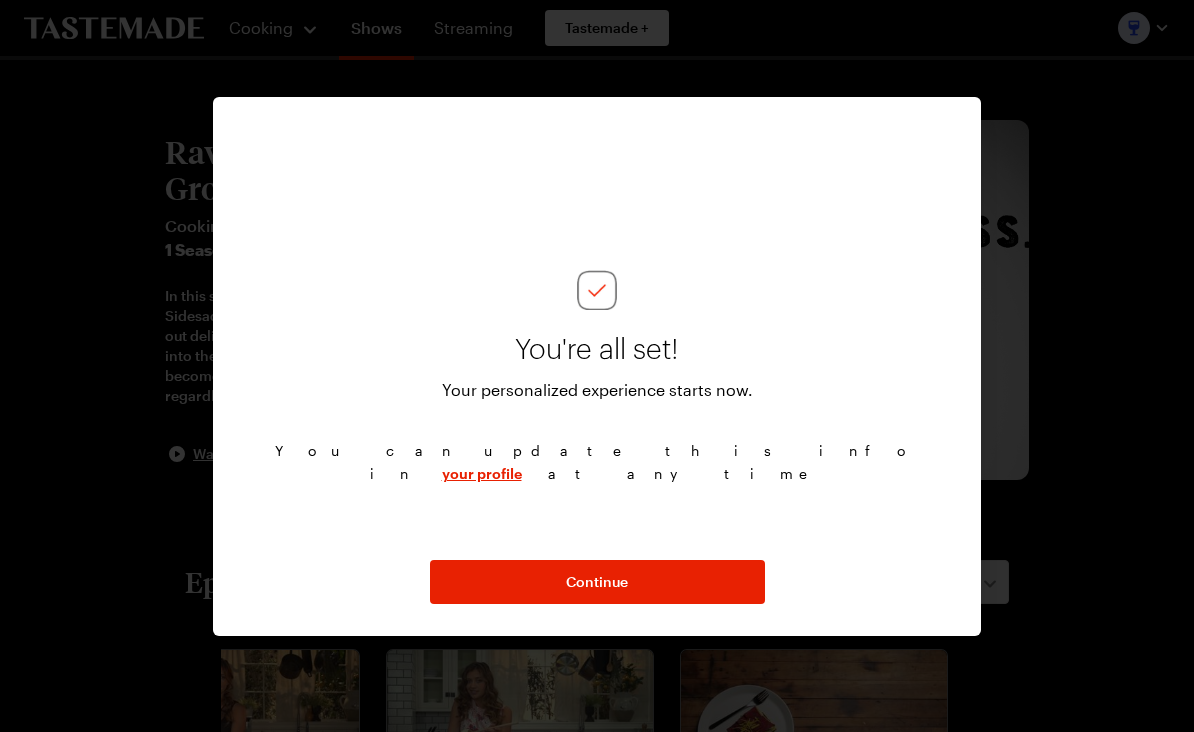 click on "Continue" at bounding box center (597, 582) 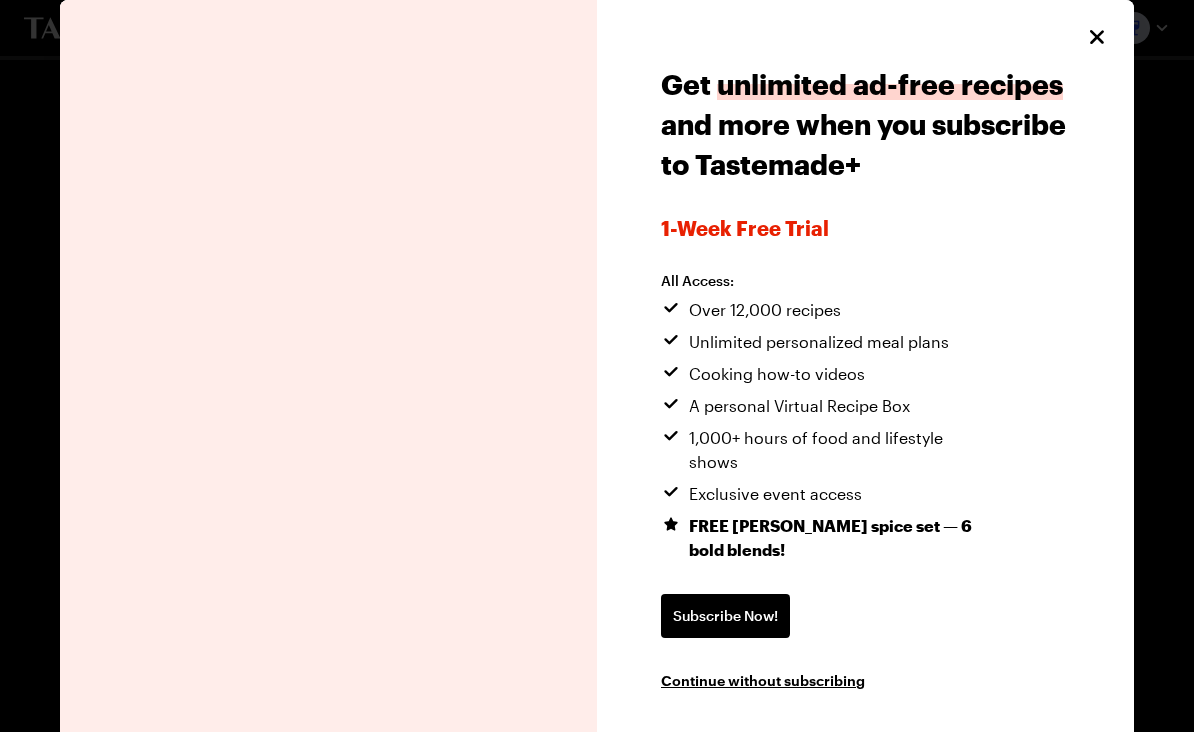 click on "Continue without subscribing" at bounding box center [763, 680] 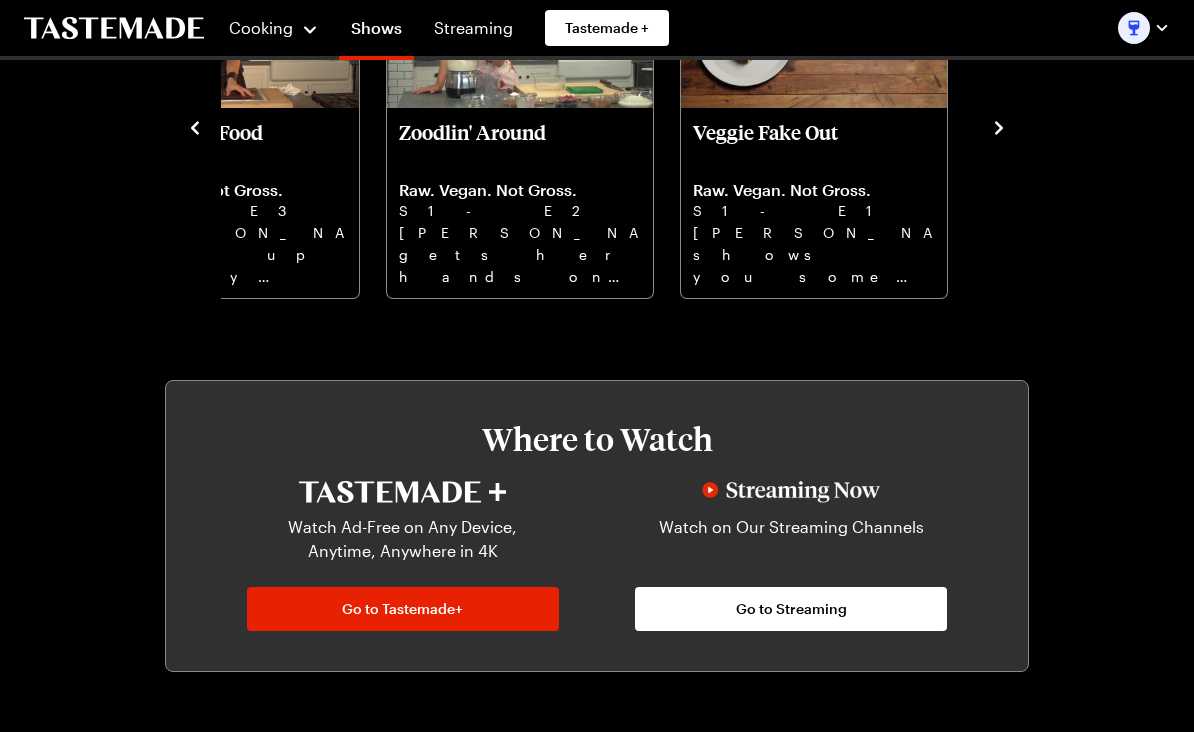 scroll, scrollTop: 692, scrollLeft: 0, axis: vertical 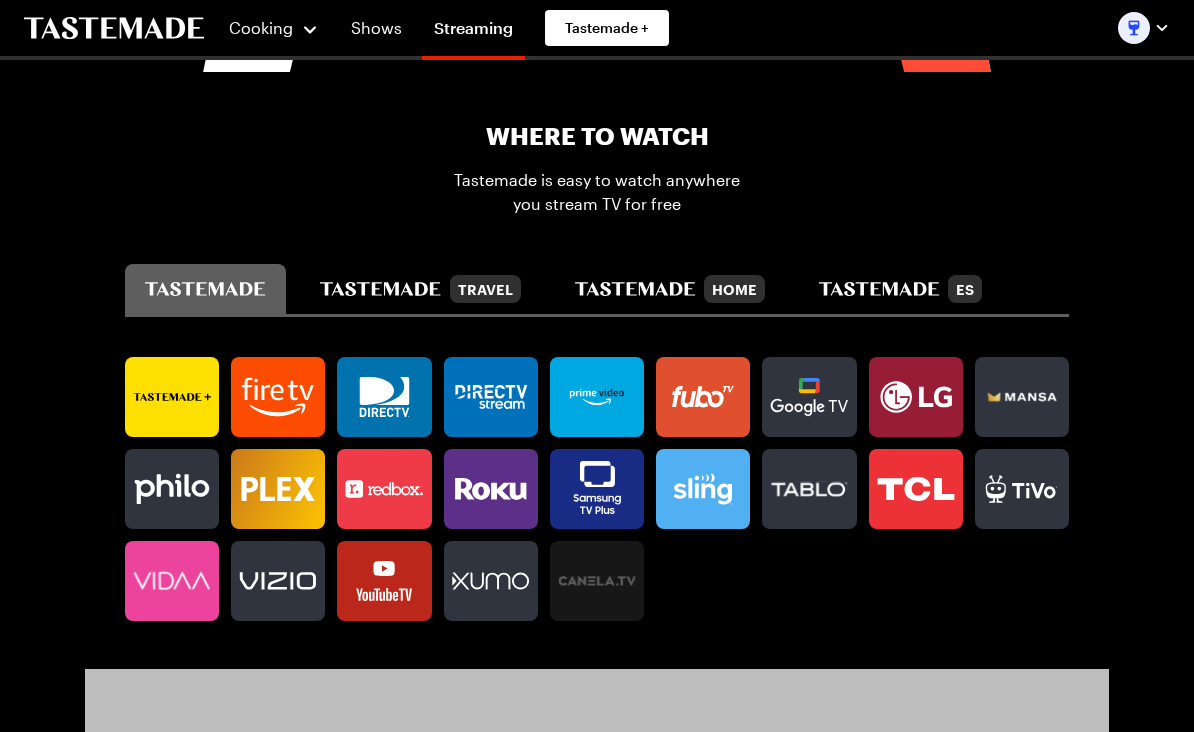 click 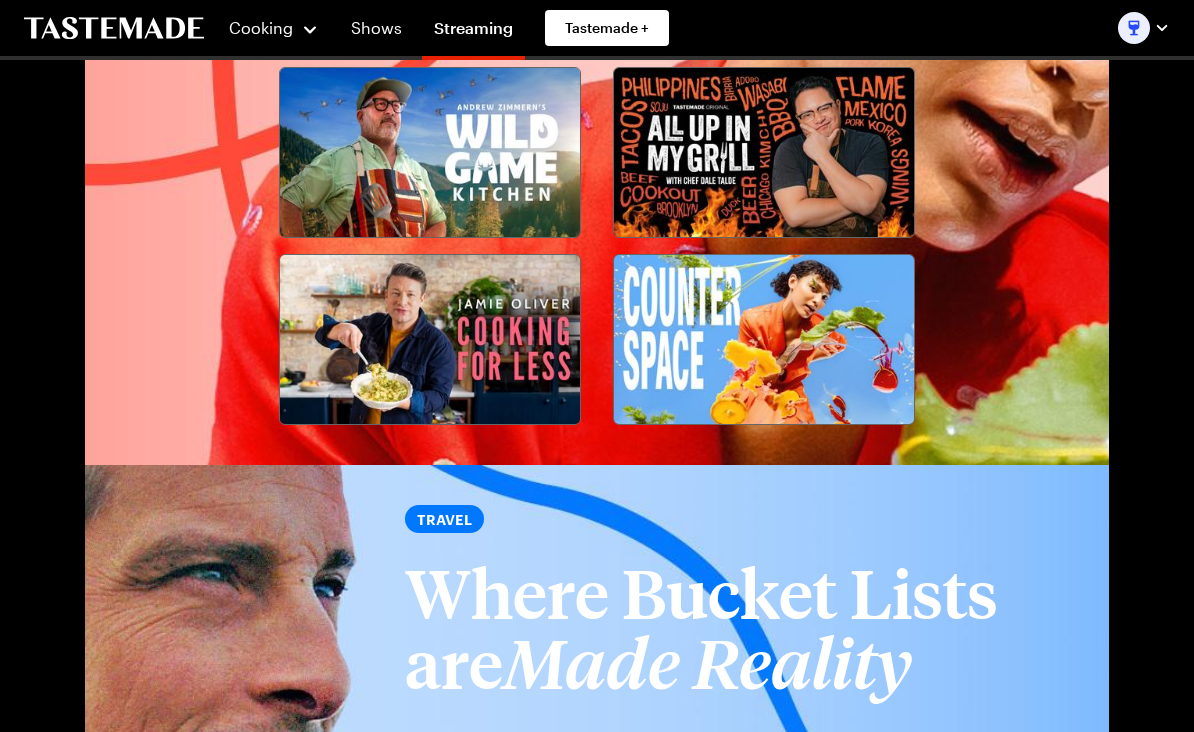 scroll, scrollTop: 2342, scrollLeft: 0, axis: vertical 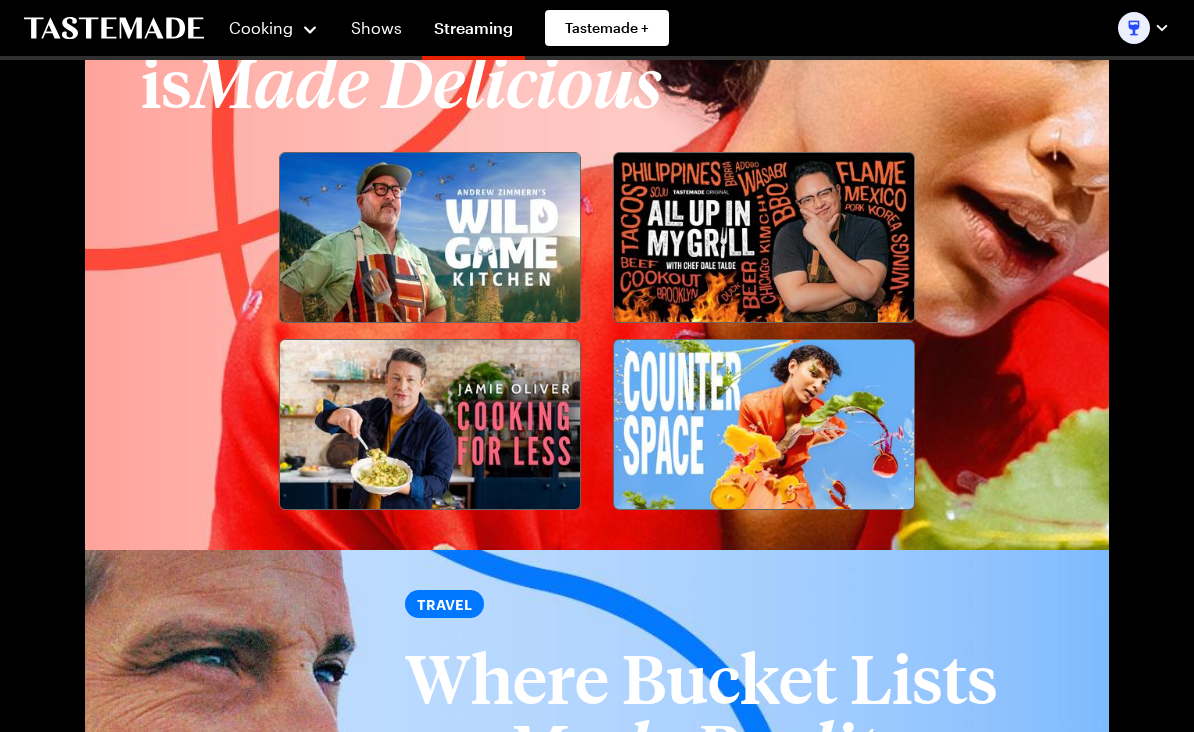 click at bounding box center (430, 425) 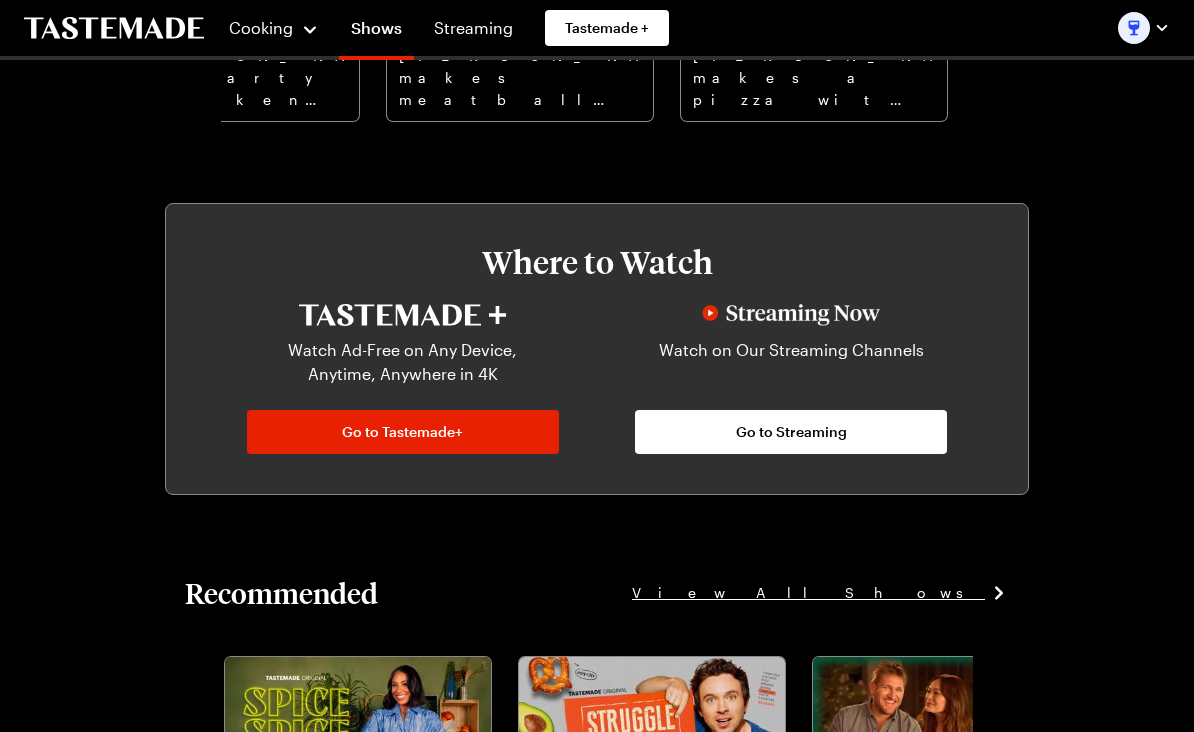 scroll, scrollTop: 872, scrollLeft: 0, axis: vertical 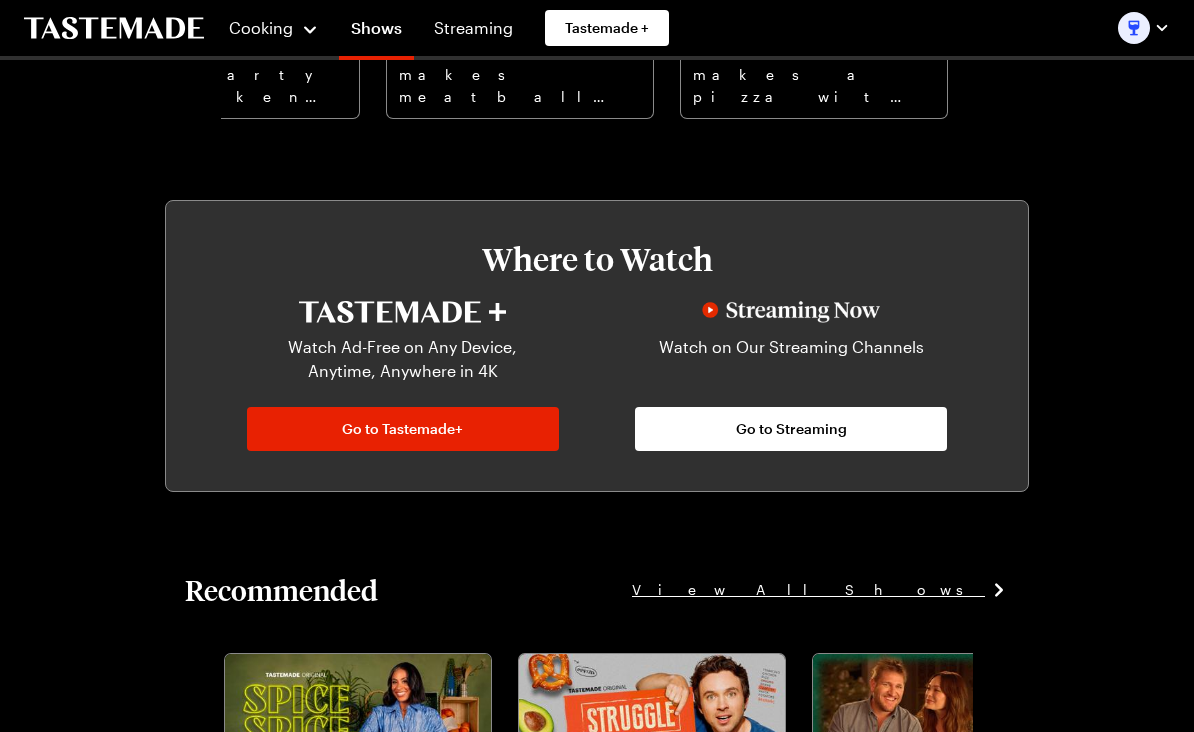 click on "Go to Tastemade+" at bounding box center [403, 429] 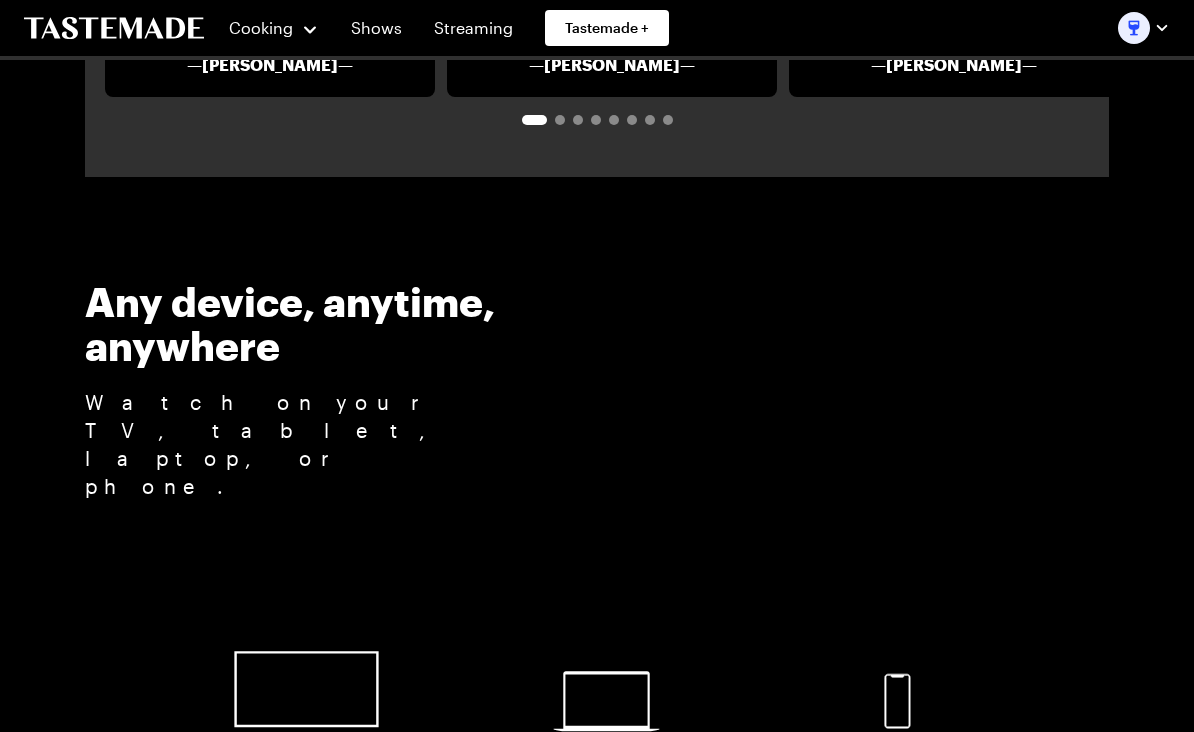 scroll, scrollTop: 3725, scrollLeft: 0, axis: vertical 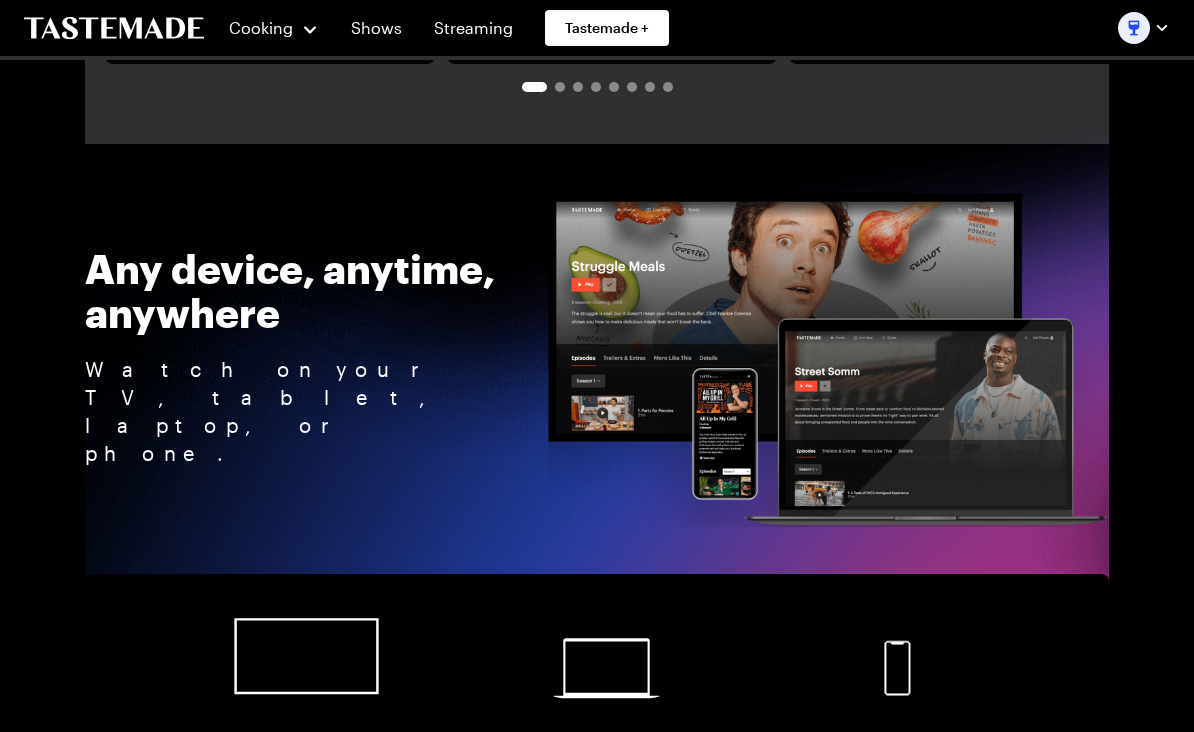 click on "Monthly Plan 1 week FREE, then  $5.99/month" at bounding box center [405, 1119] 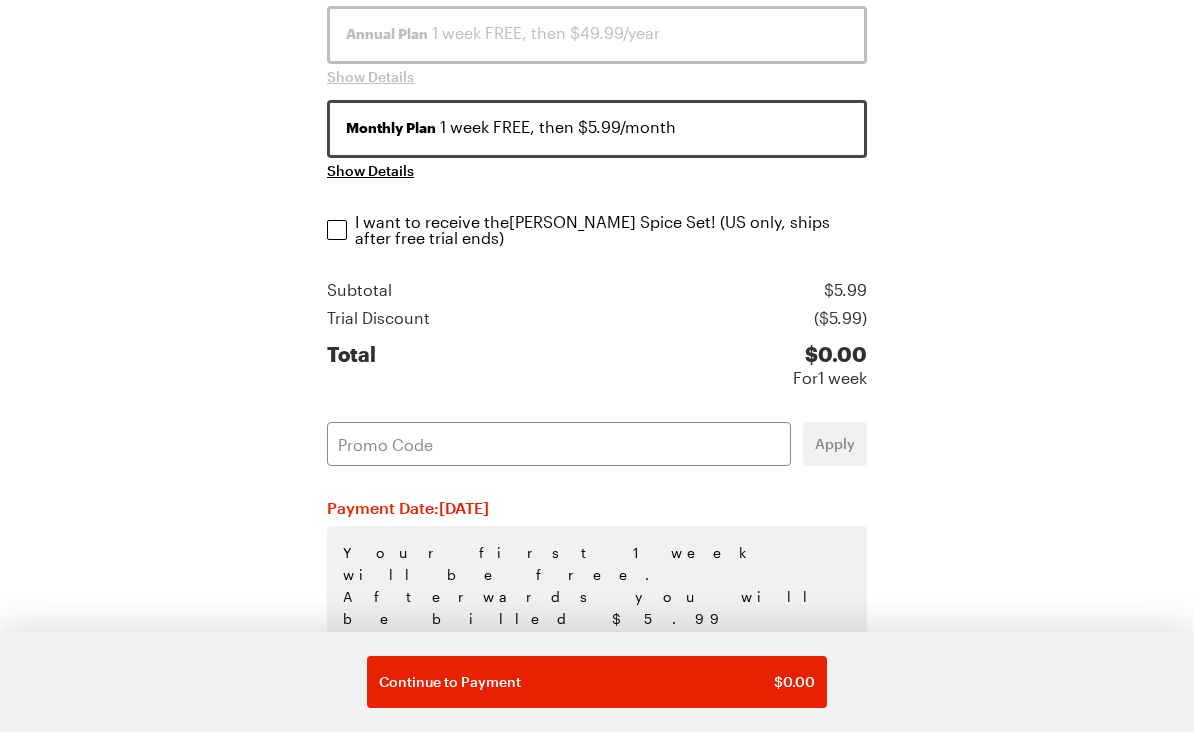 scroll, scrollTop: 358, scrollLeft: 0, axis: vertical 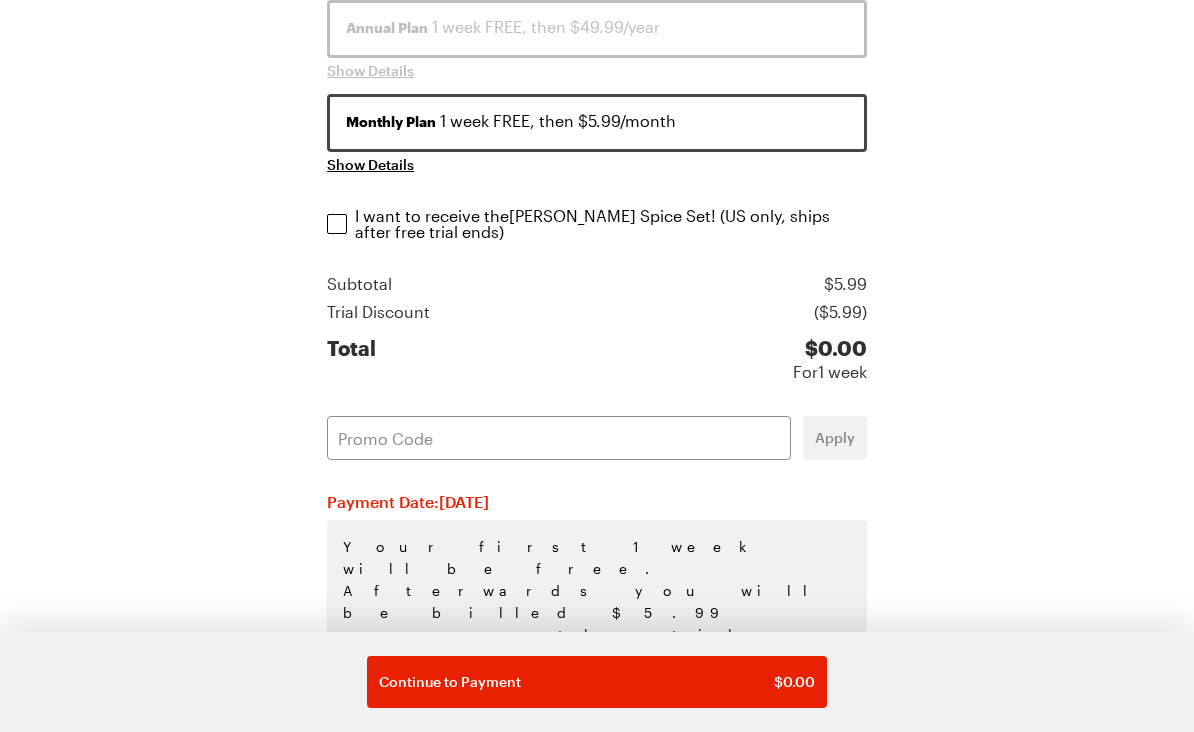 click on "Continue to Payment $ 0.00" at bounding box center [597, 682] 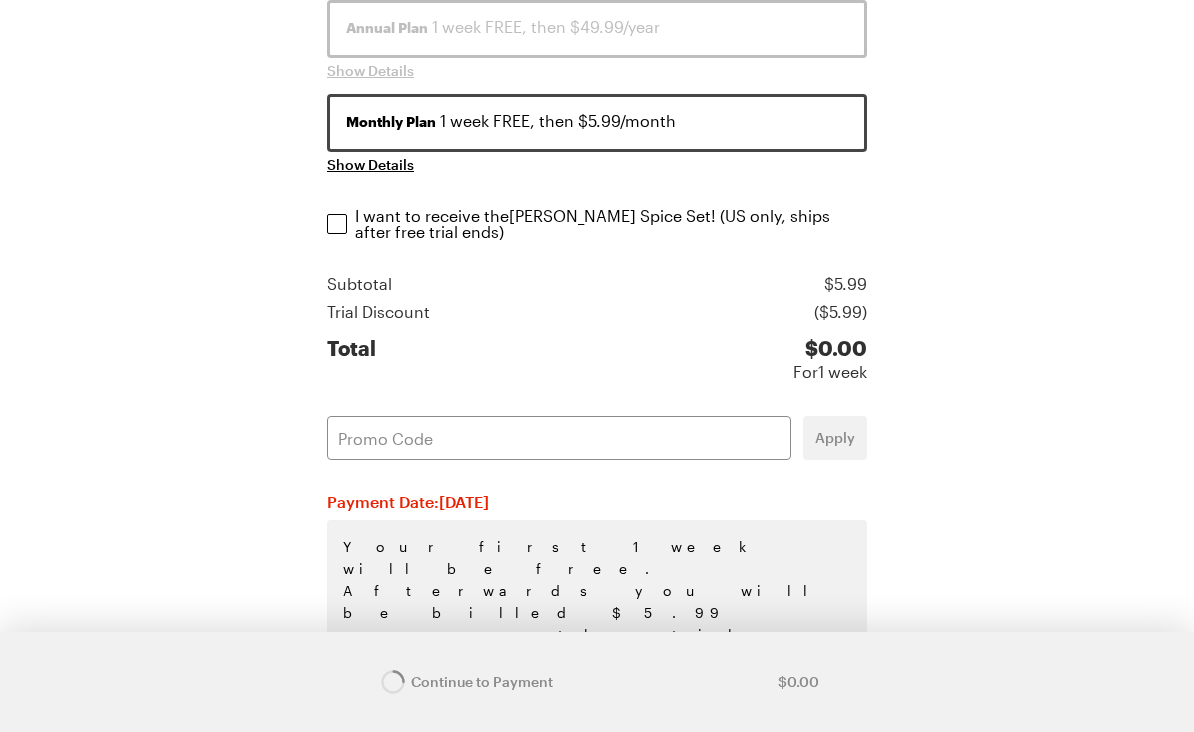 scroll, scrollTop: 37, scrollLeft: 0, axis: vertical 